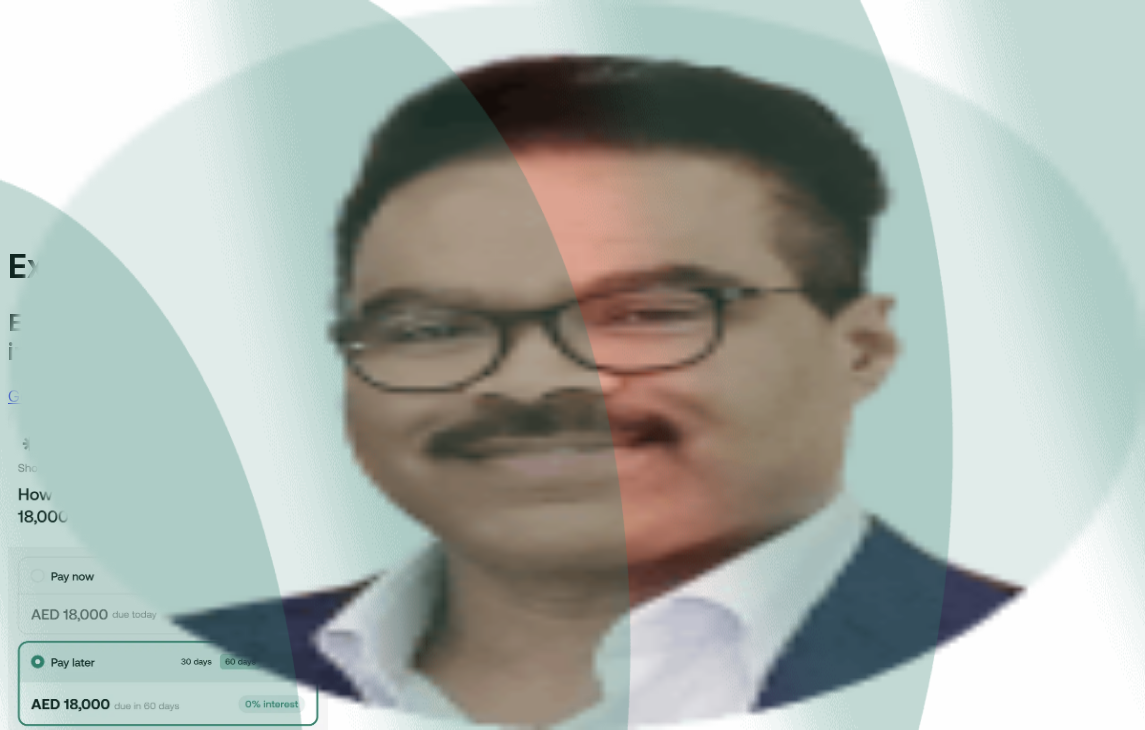 scroll, scrollTop: 0, scrollLeft: 0, axis: both 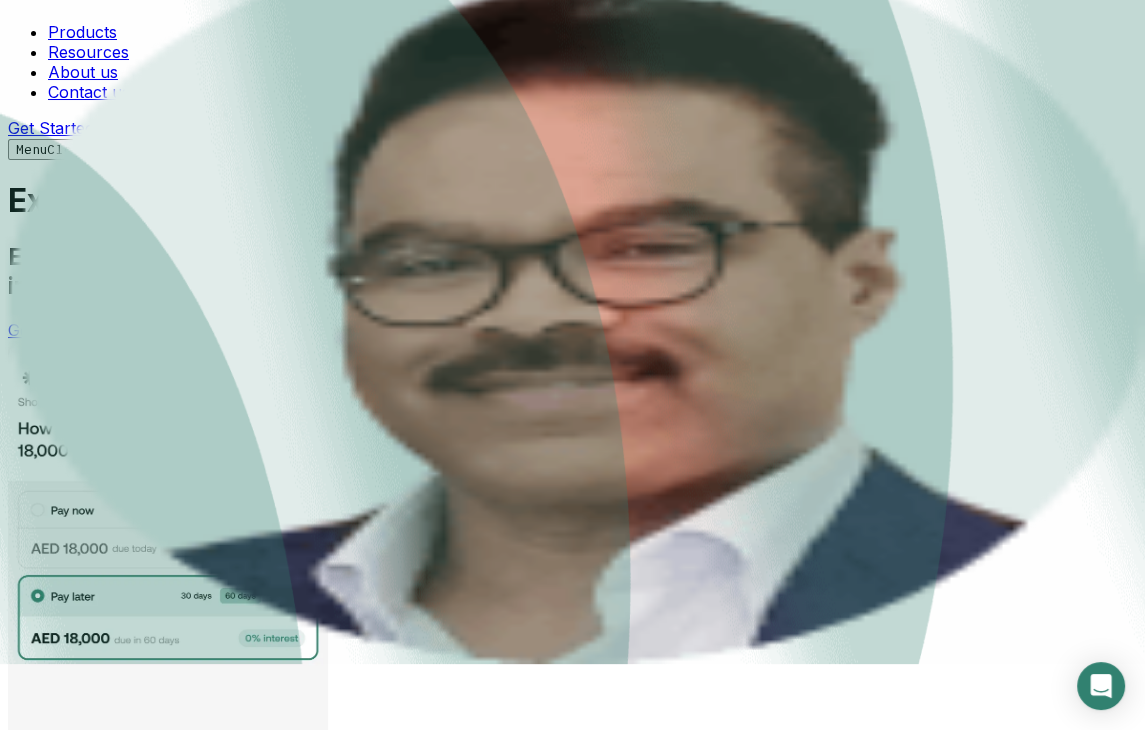 click on "Empowering B2B suppliers in MENA to acquire new customers, increase AOV and collect immediate revenue by offering embedded credit terms." at bounding box center [572, 271] 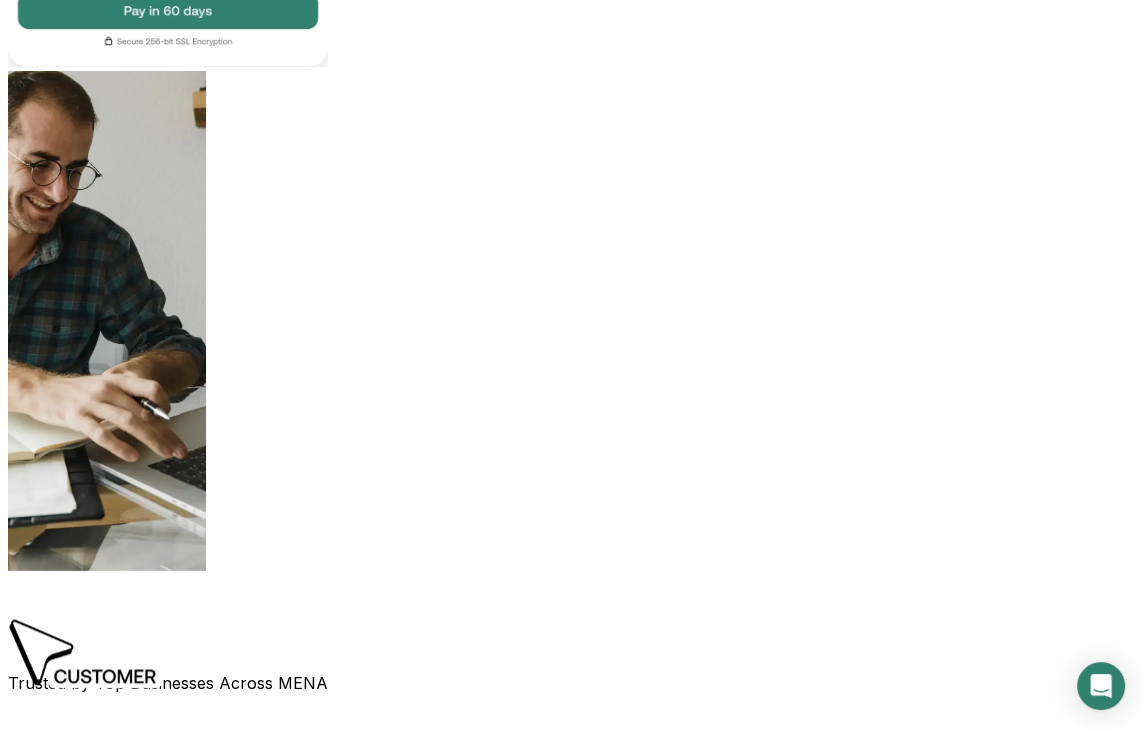 scroll, scrollTop: 856, scrollLeft: 0, axis: vertical 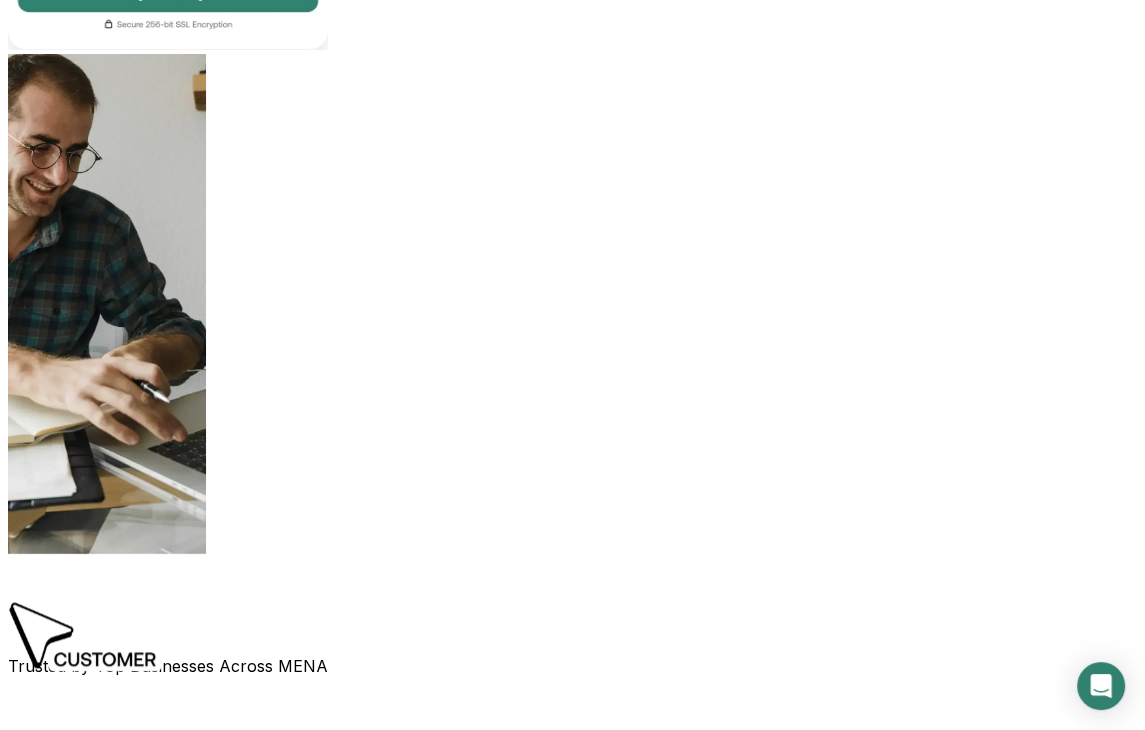 click on "Offer credit terms over Comfi and get paid upfront. It’s the end of cash flow problems." at bounding box center [572, 1036] 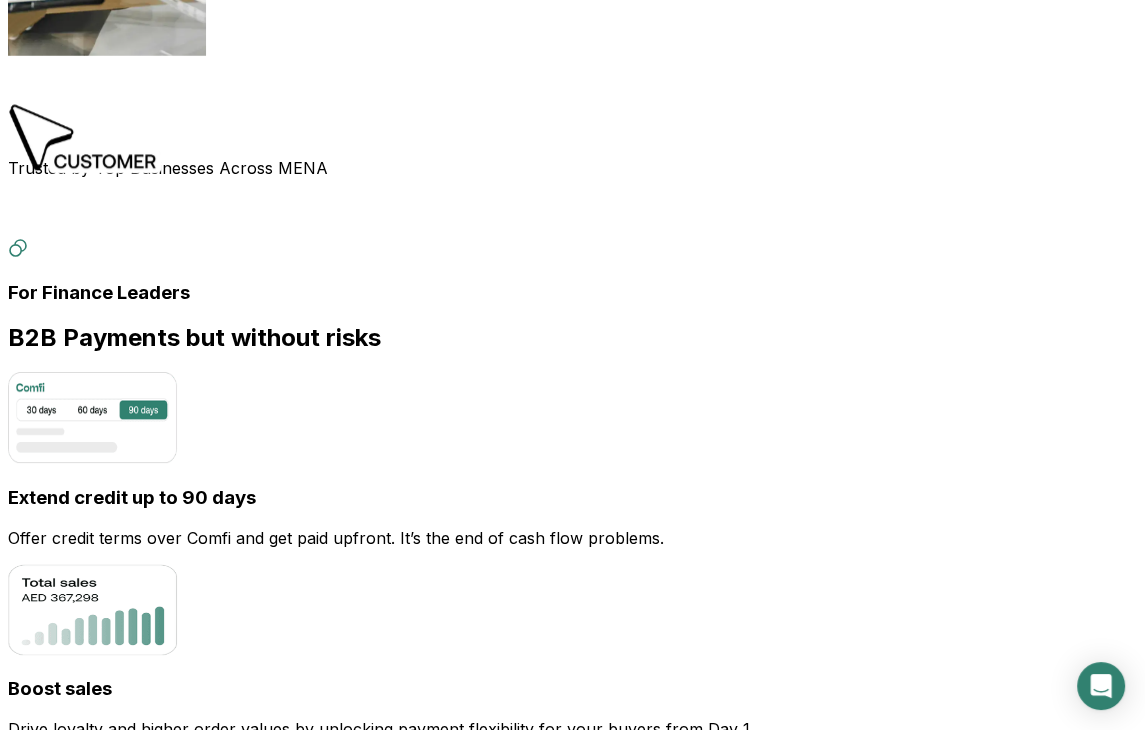 scroll, scrollTop: 1356, scrollLeft: 0, axis: vertical 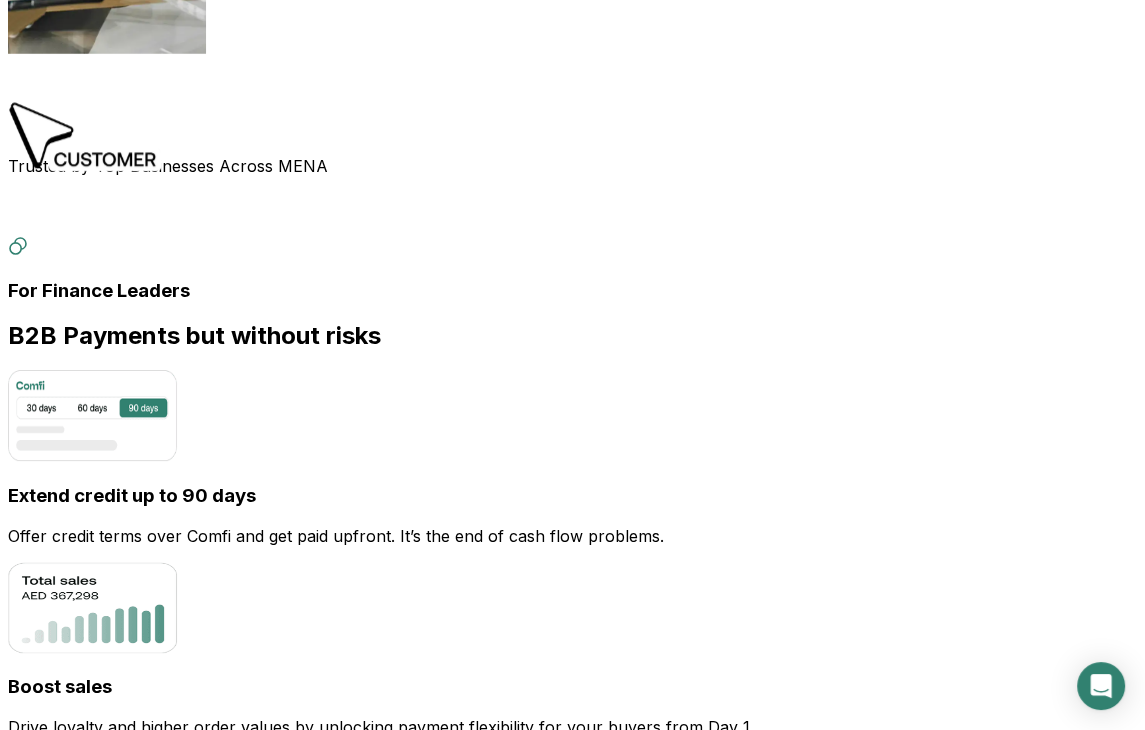 click on "Choose how to use" at bounding box center (572, 1551) 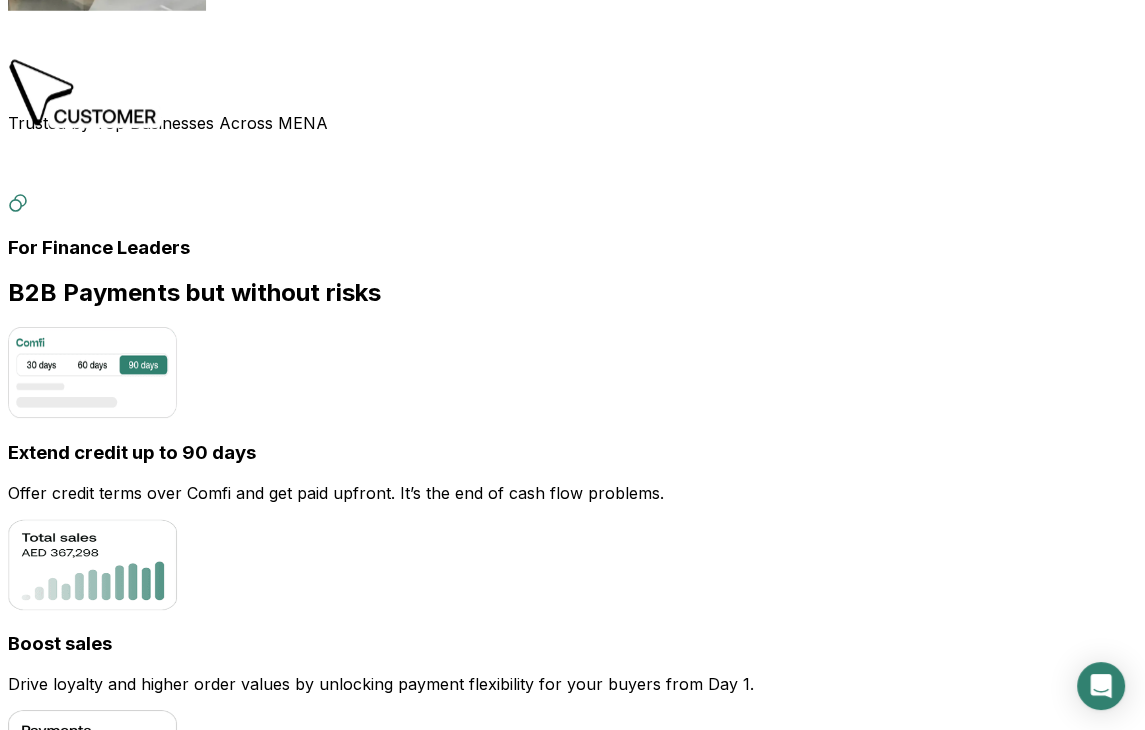 scroll, scrollTop: 1400, scrollLeft: 0, axis: vertical 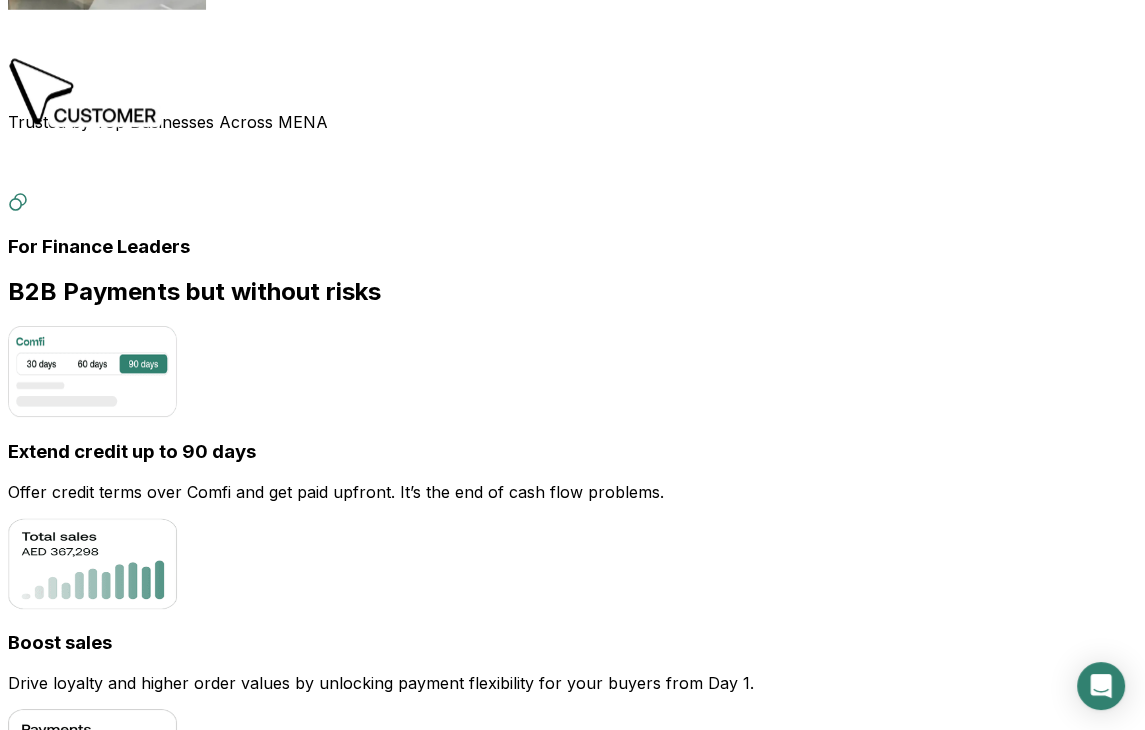 click on "Start selling on your terms" at bounding box center [572, 1121] 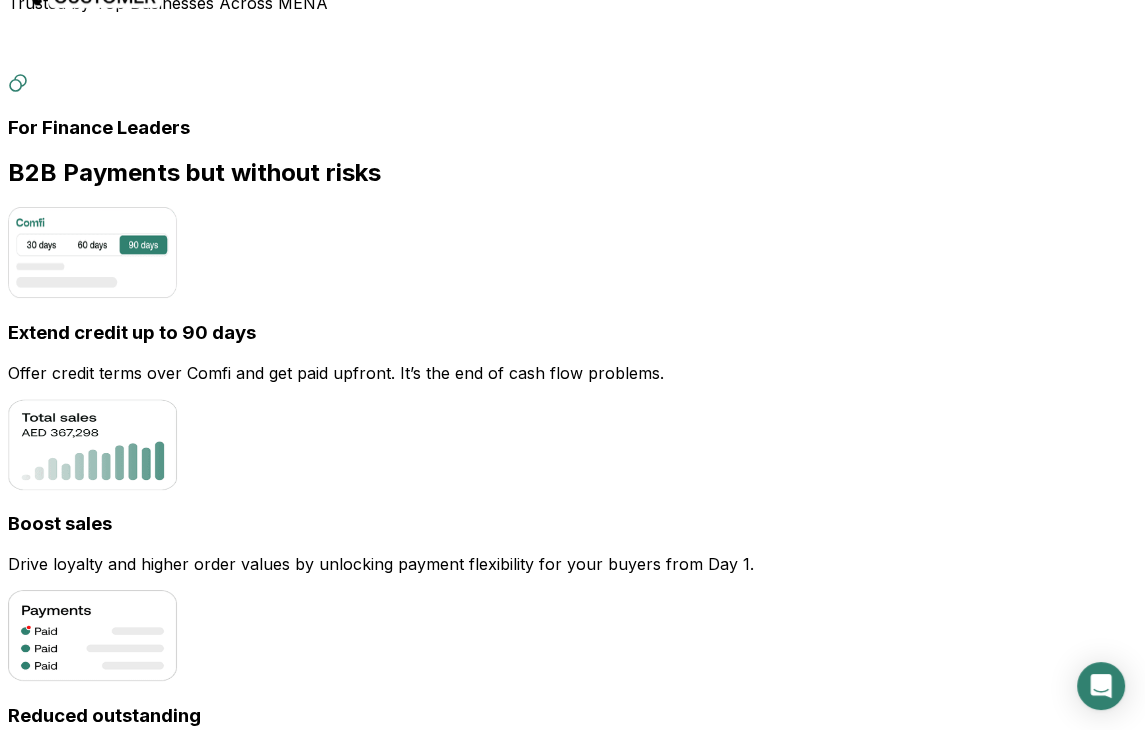 scroll, scrollTop: 1520, scrollLeft: 0, axis: vertical 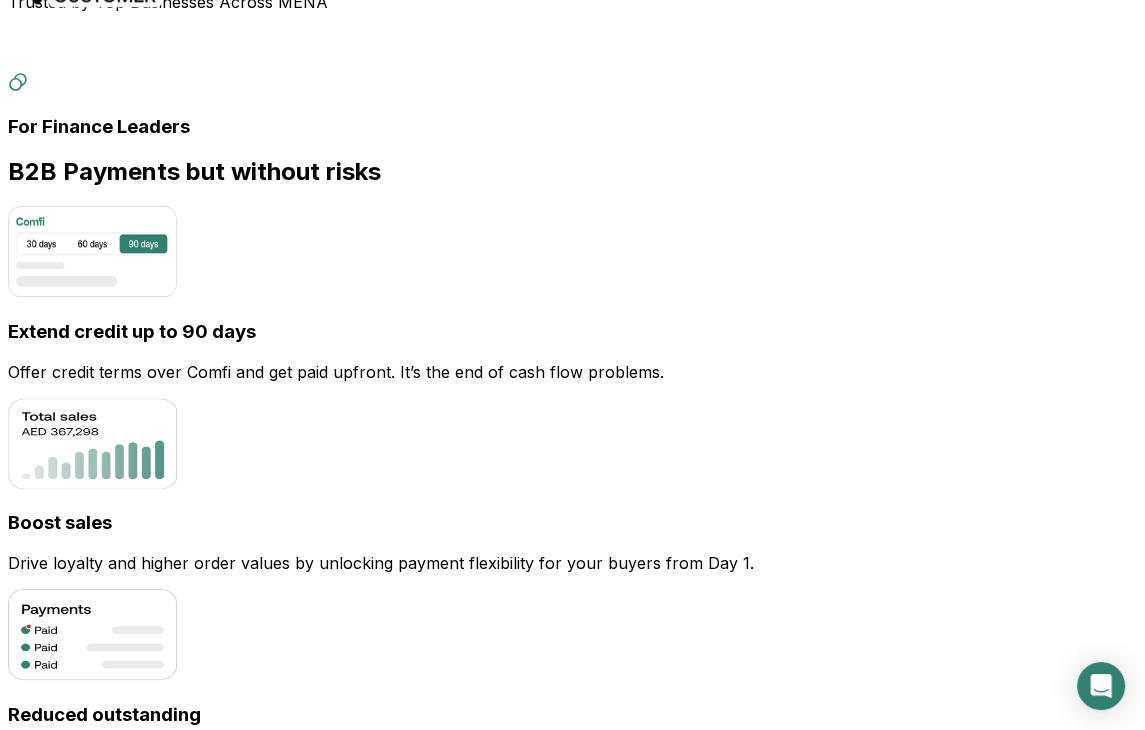 click on "Get Paid, Leave the Rest to Us" at bounding box center [572, 1001] 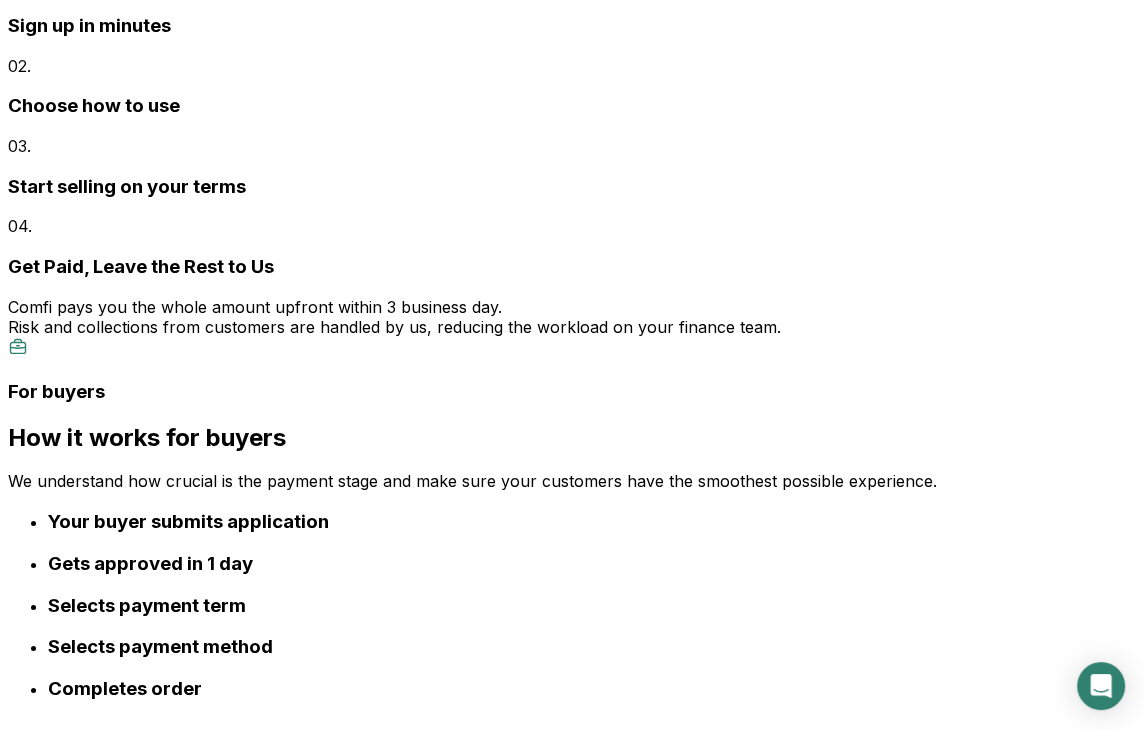 scroll, scrollTop: 2496, scrollLeft: 0, axis: vertical 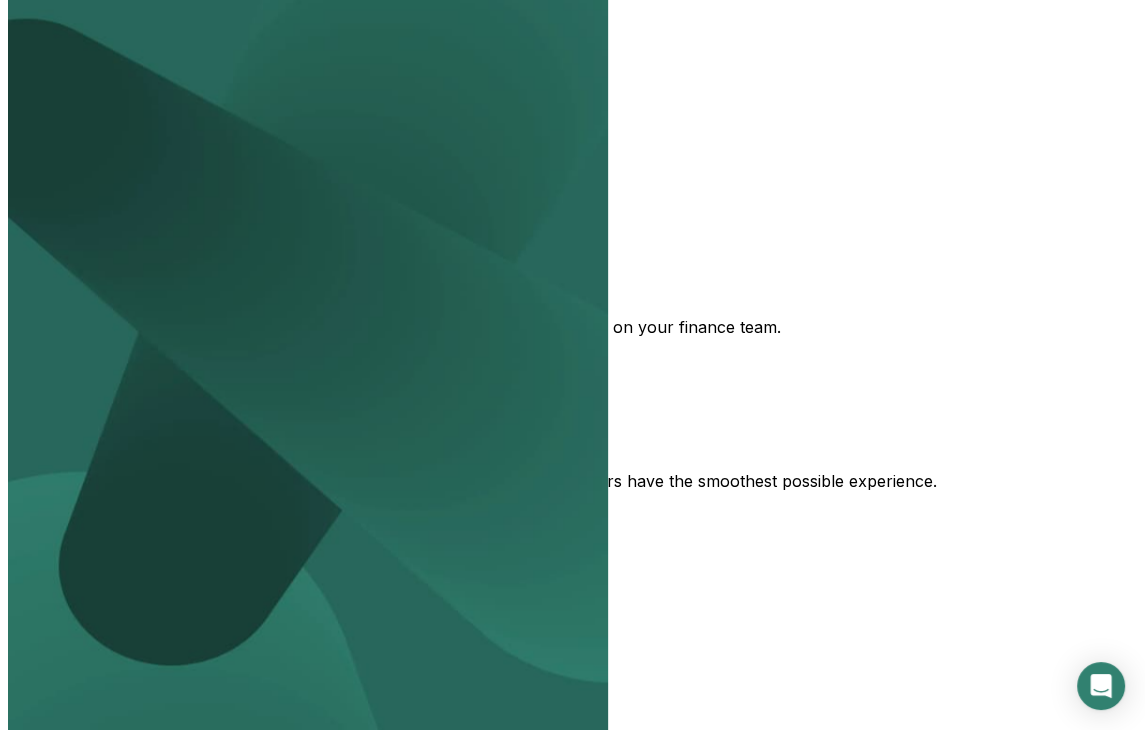 click at bounding box center (572, 1773) 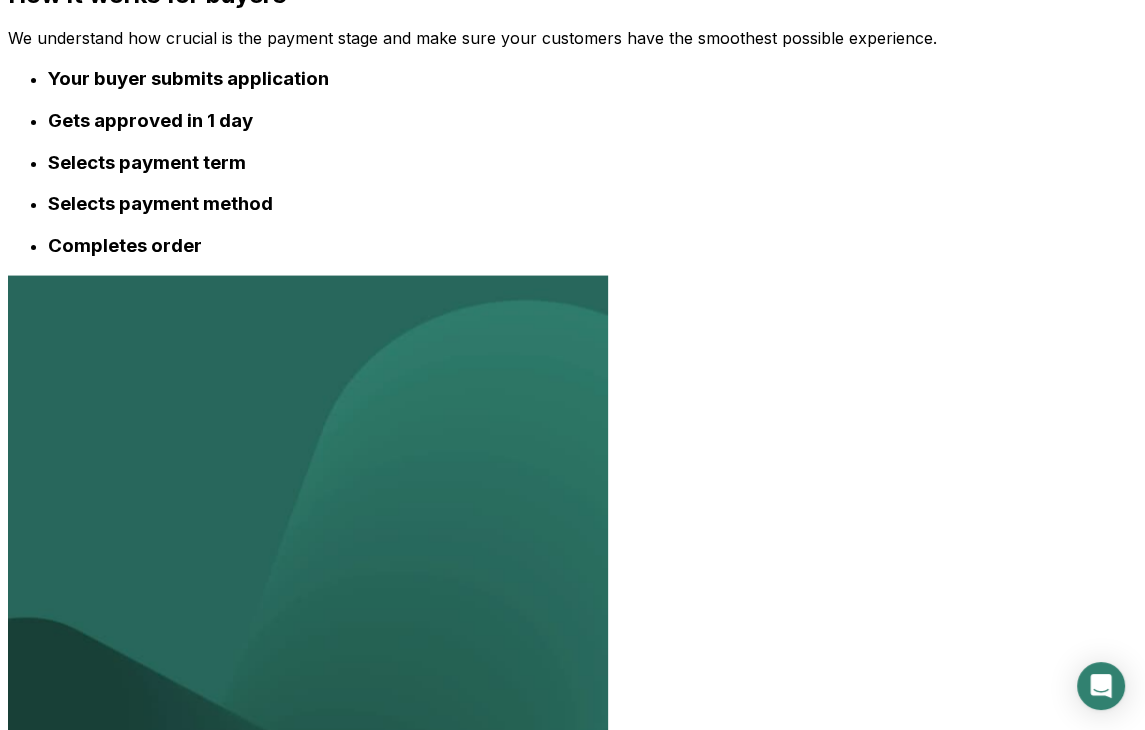 scroll, scrollTop: 2943, scrollLeft: 0, axis: vertical 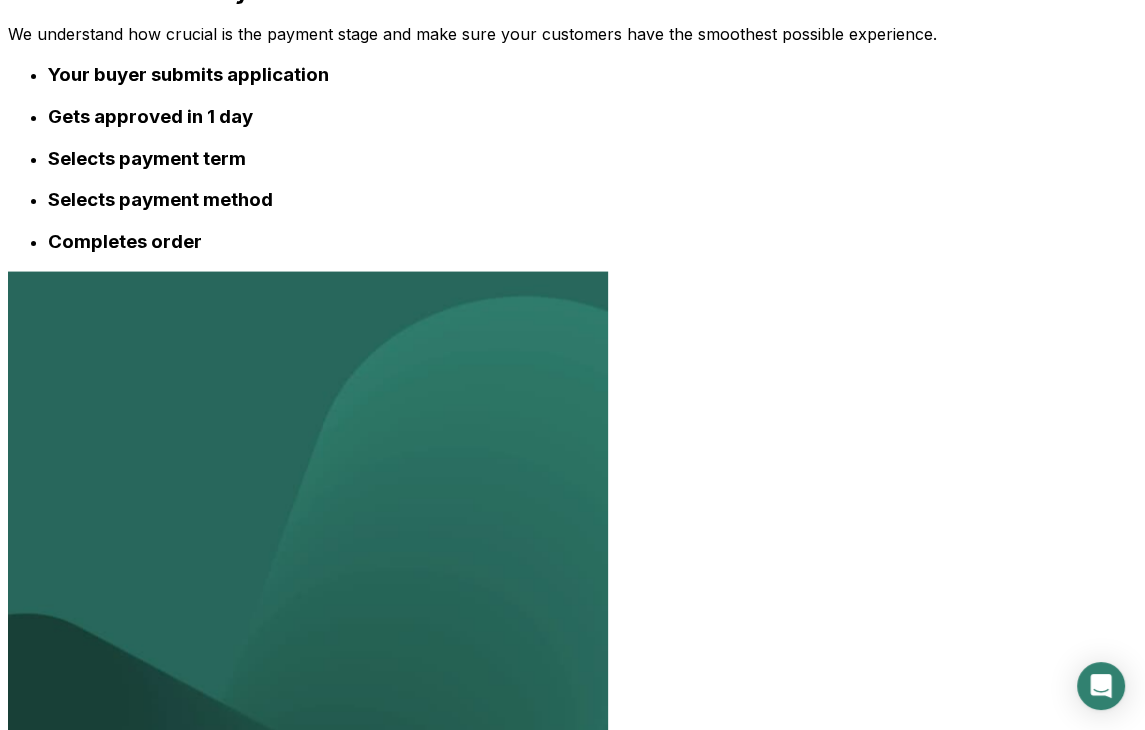 click on "We are no longer offering any new credit terms unless it goes through Comfi. It’s cost effective to maintain credit business, as they take away all the risk and collection headaches away." at bounding box center [572, 1964] 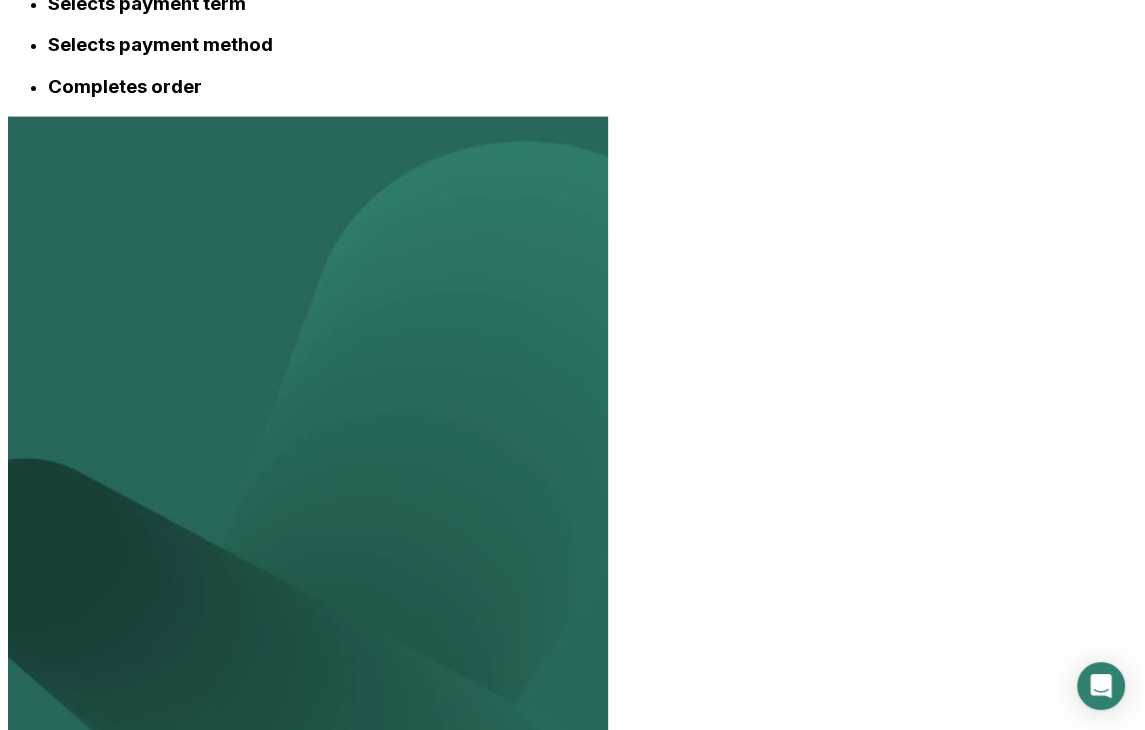 scroll, scrollTop: 3099, scrollLeft: 0, axis: vertical 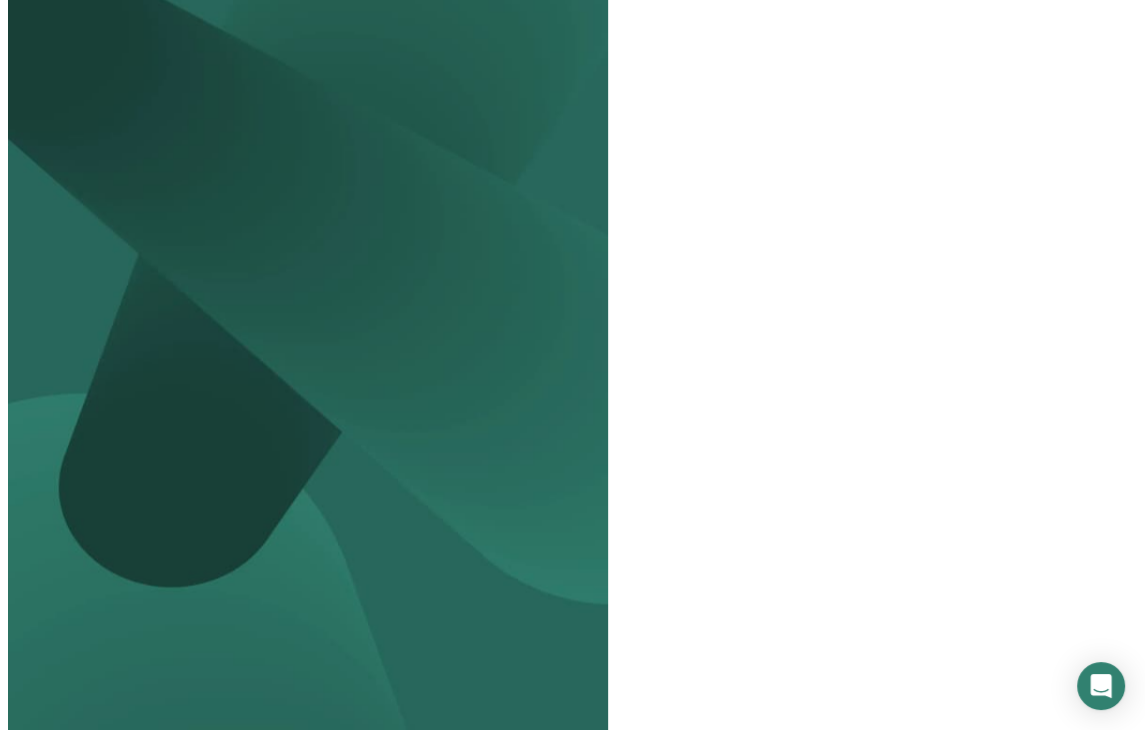 click on "Close deals quicker and boost revenue with a streamlined sales cycle" at bounding box center [572, 1636] 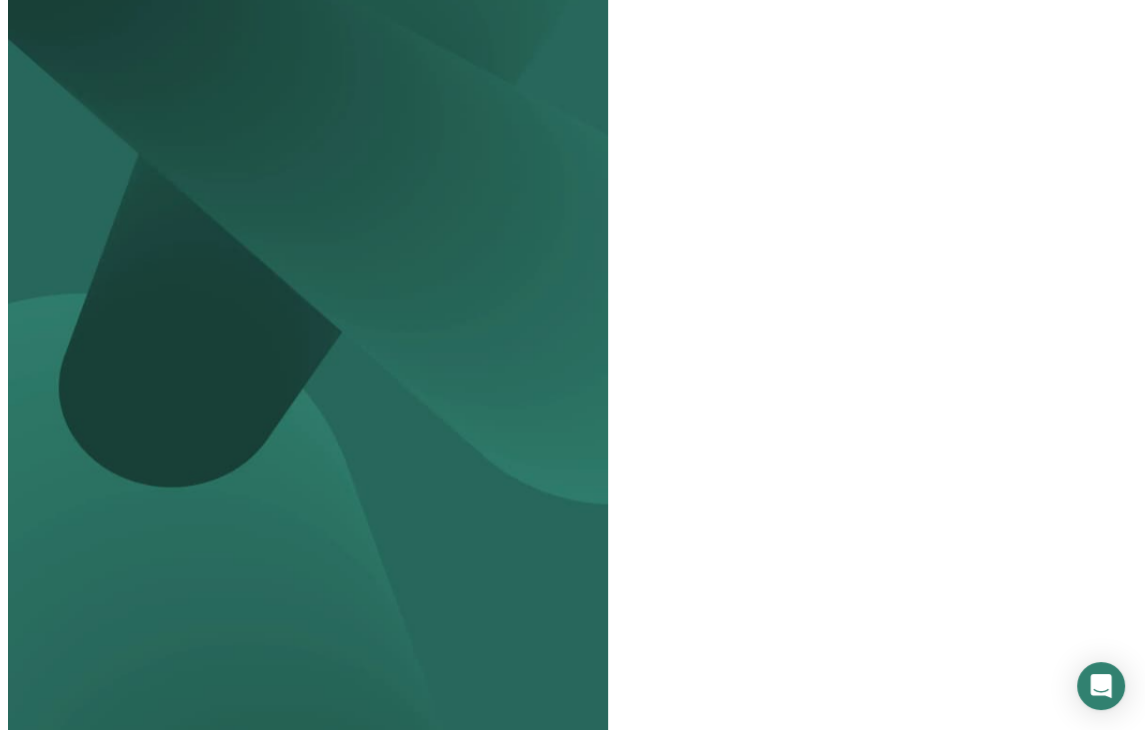 scroll, scrollTop: 3744, scrollLeft: 0, axis: vertical 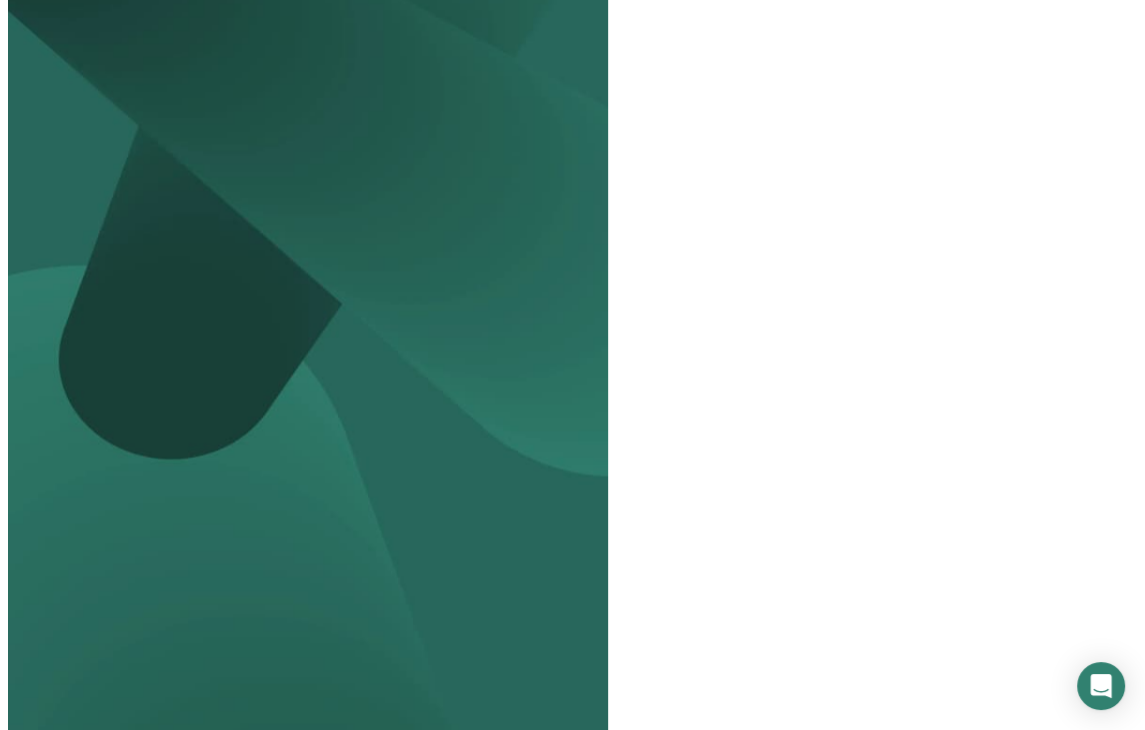 click on "50% Shorter sales cycle Close deals quicker and boost revenue with a streamlined sales cycle" at bounding box center (572, 1461) 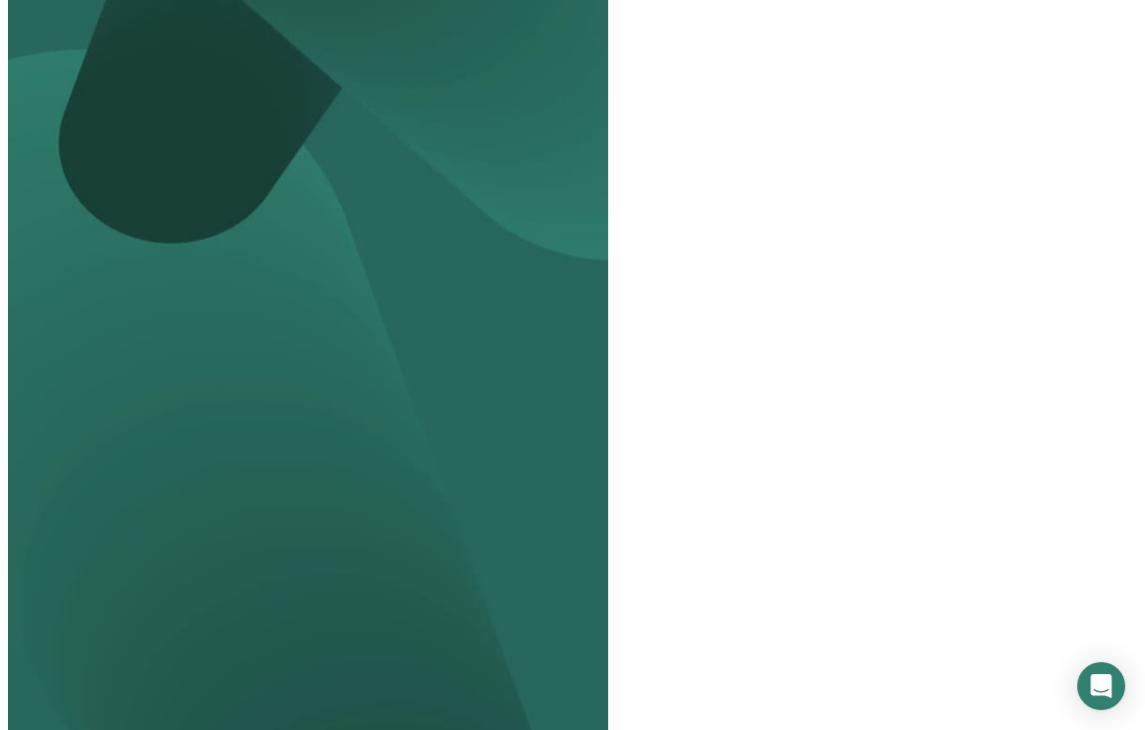 scroll, scrollTop: 3960, scrollLeft: 0, axis: vertical 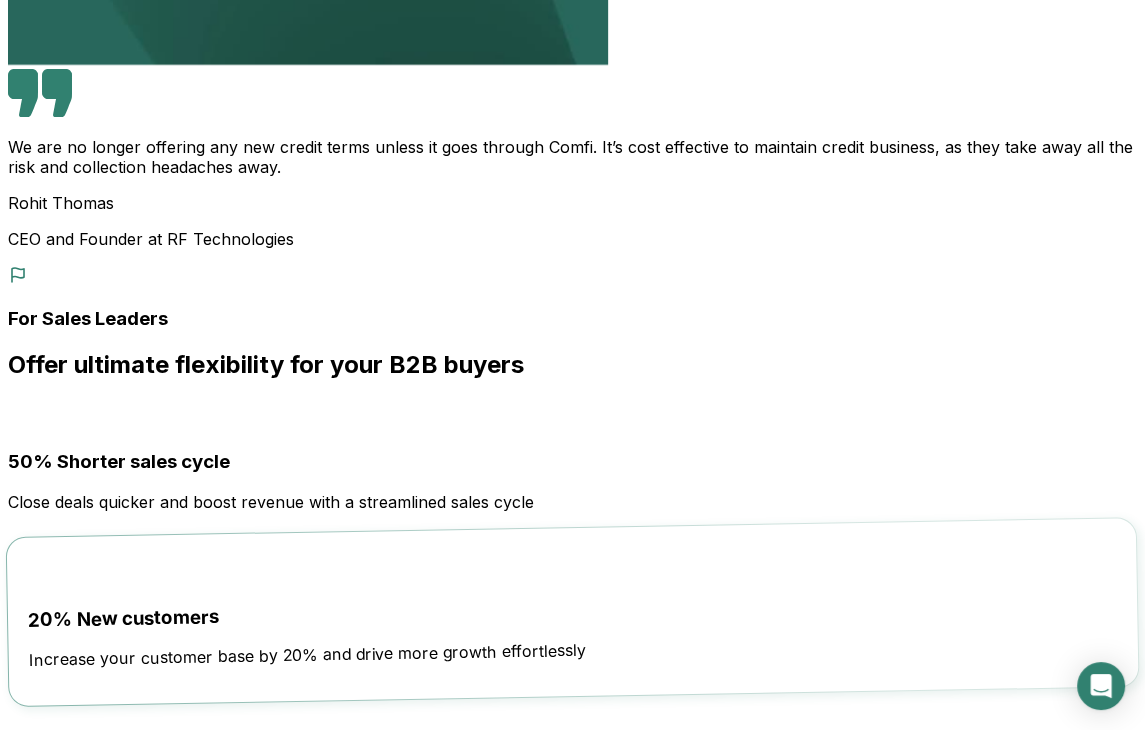 click on "Instant integration with your current software" at bounding box center [572, 1410] 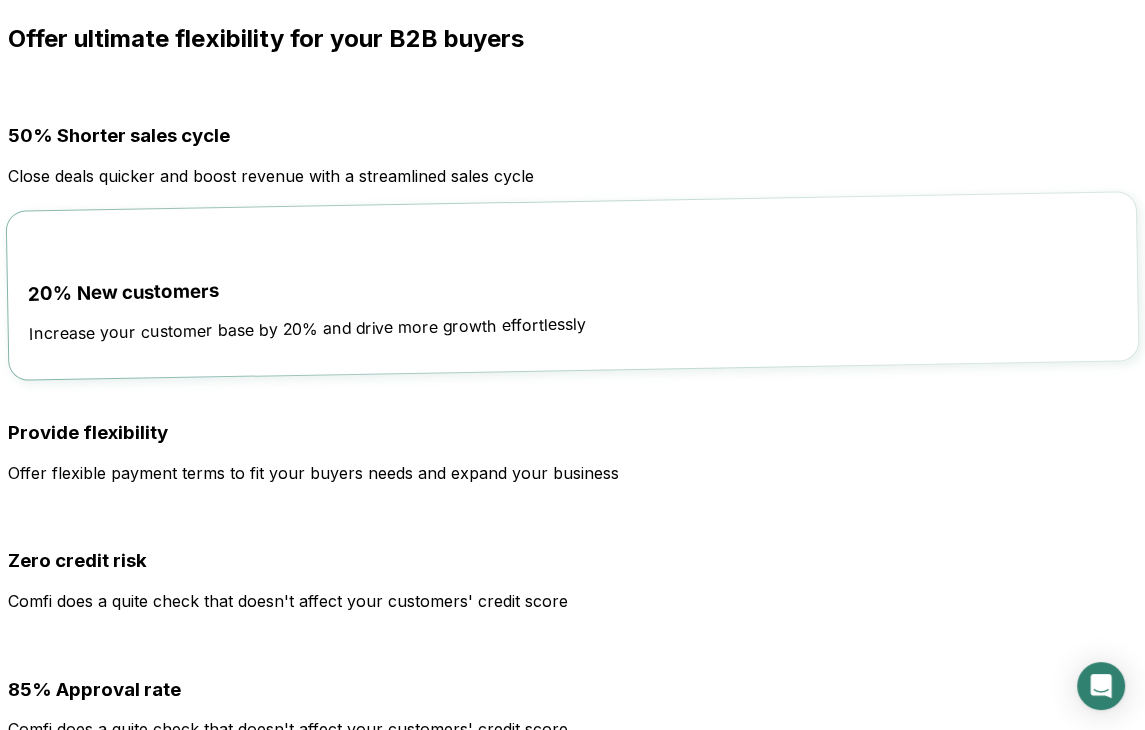 scroll, scrollTop: 5078, scrollLeft: 0, axis: vertical 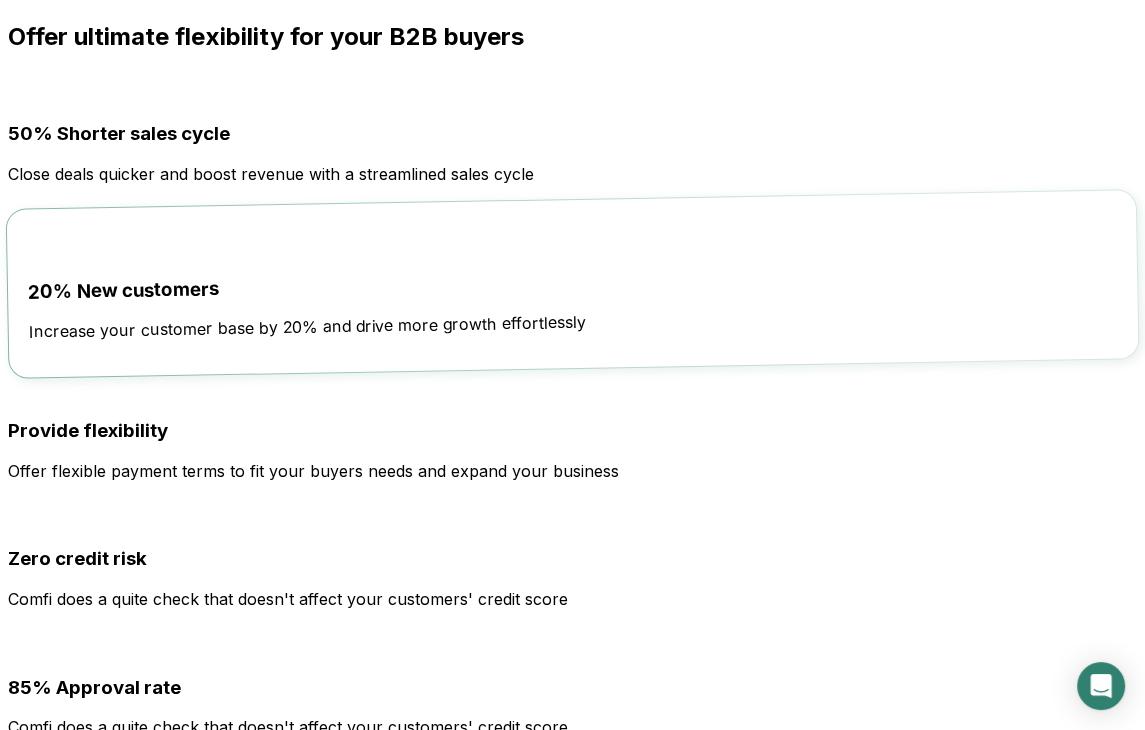 drag, startPoint x: 328, startPoint y: 356, endPoint x: 321, endPoint y: 545, distance: 189.12958 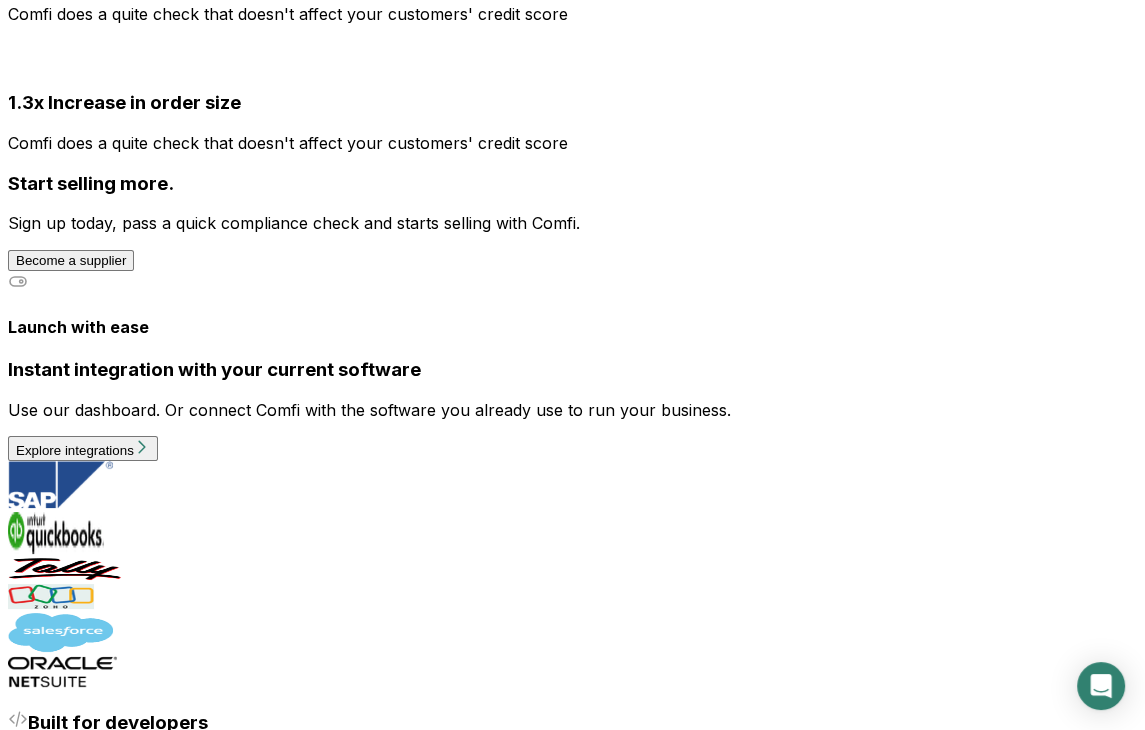 scroll, scrollTop: 5792, scrollLeft: 0, axis: vertical 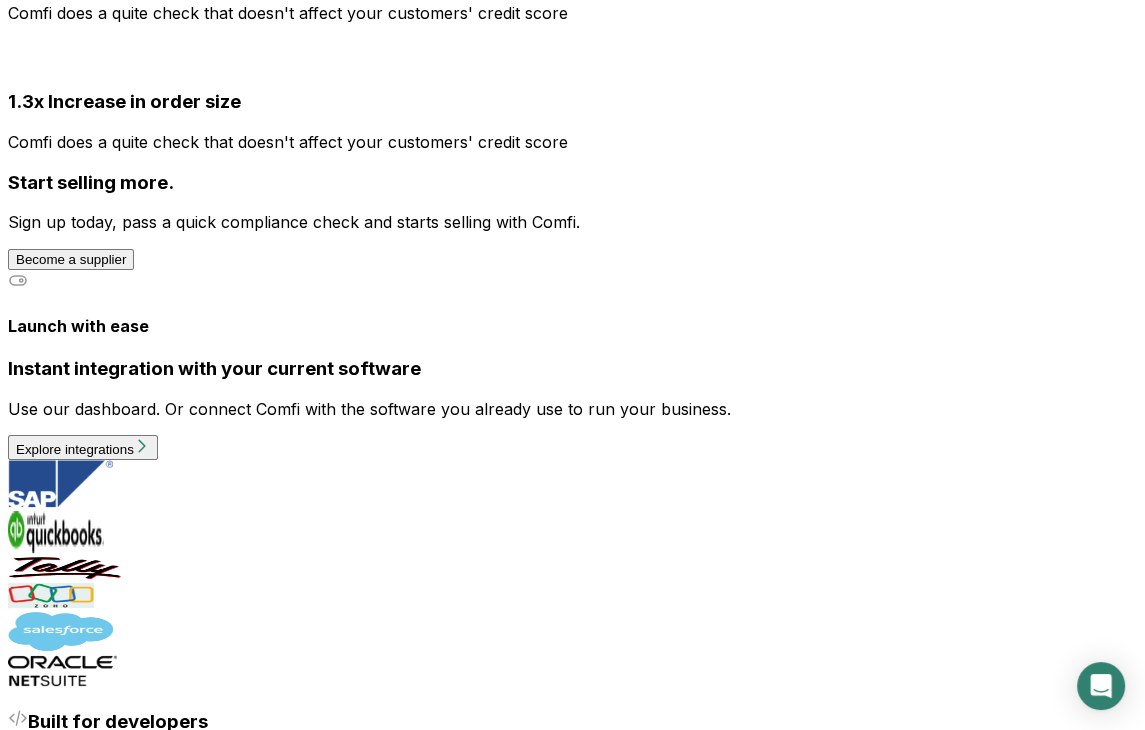 click on "Driving Growth in [COUNTRY] Electronics: How RF Technologies and Comfi are Boosting Sales and Minimizing Risk" at bounding box center (572, 1619) 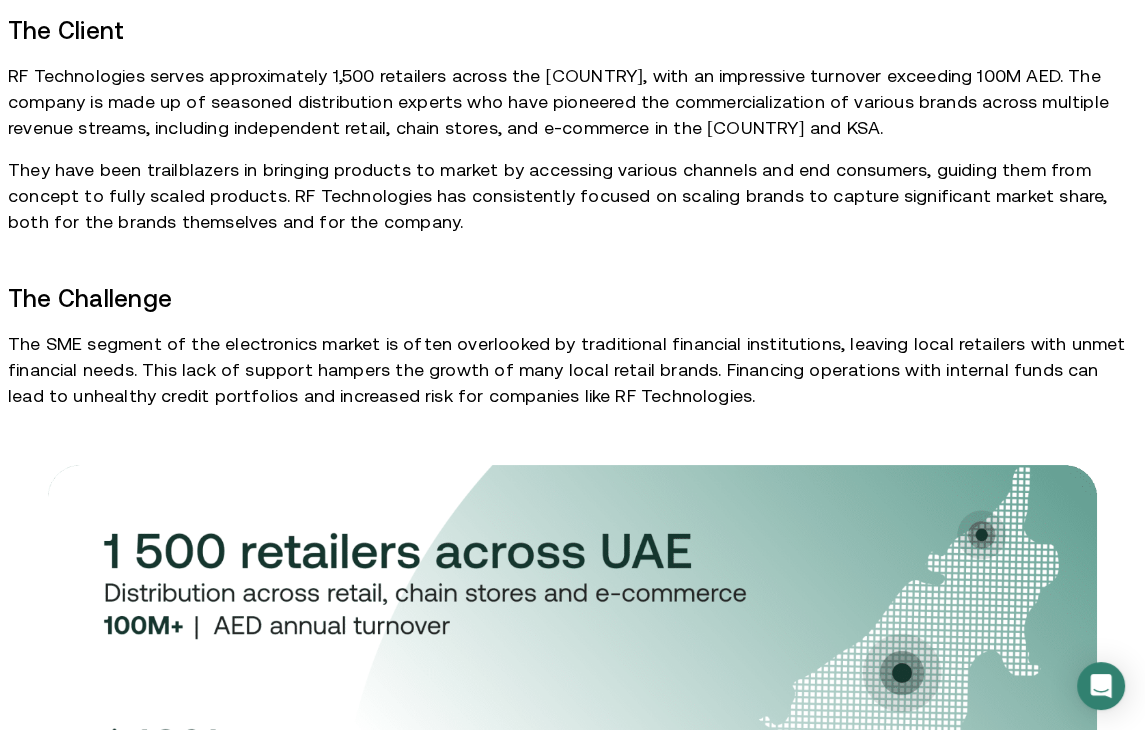 scroll, scrollTop: 943, scrollLeft: 0, axis: vertical 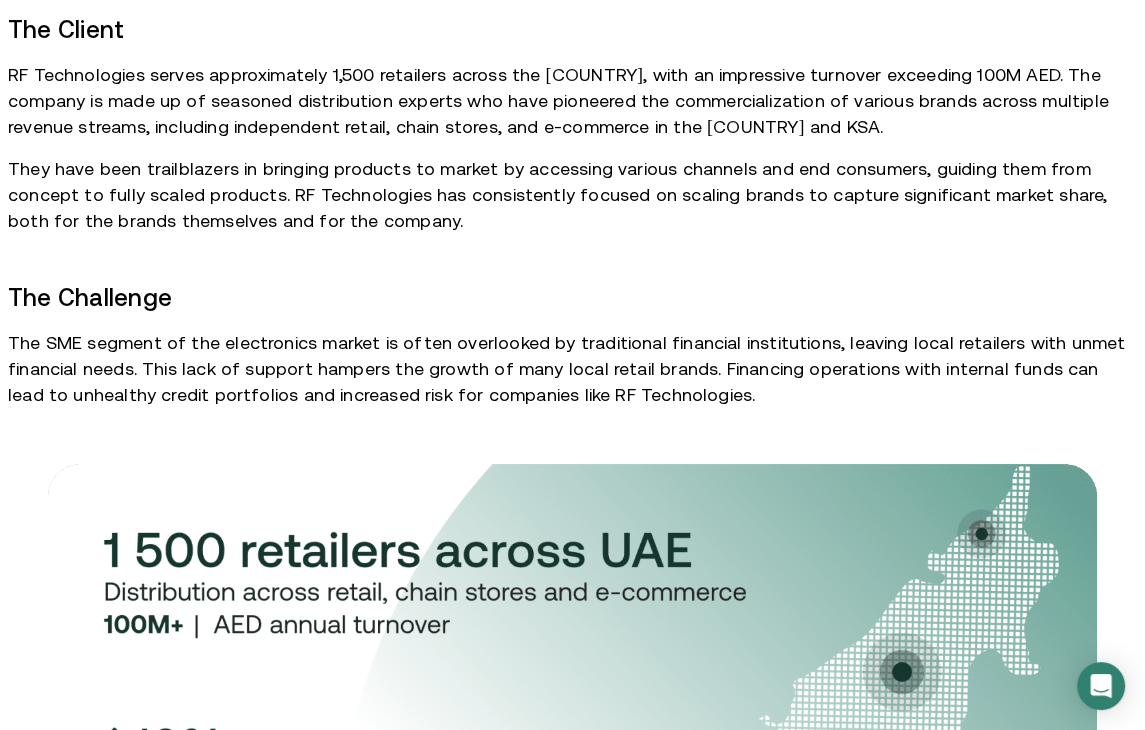 click on "RF Technologies serves approximately 1,500 retailers across the [COUNTRY], with an impressive turnover exceeding 100M AED. The company is made up of seasoned distribution experts who have pioneered the commercialization of various brands across multiple revenue streams, including independent retail, chain stores, and e-commerce in the [COUNTRY] and KSA." at bounding box center (572, 101) 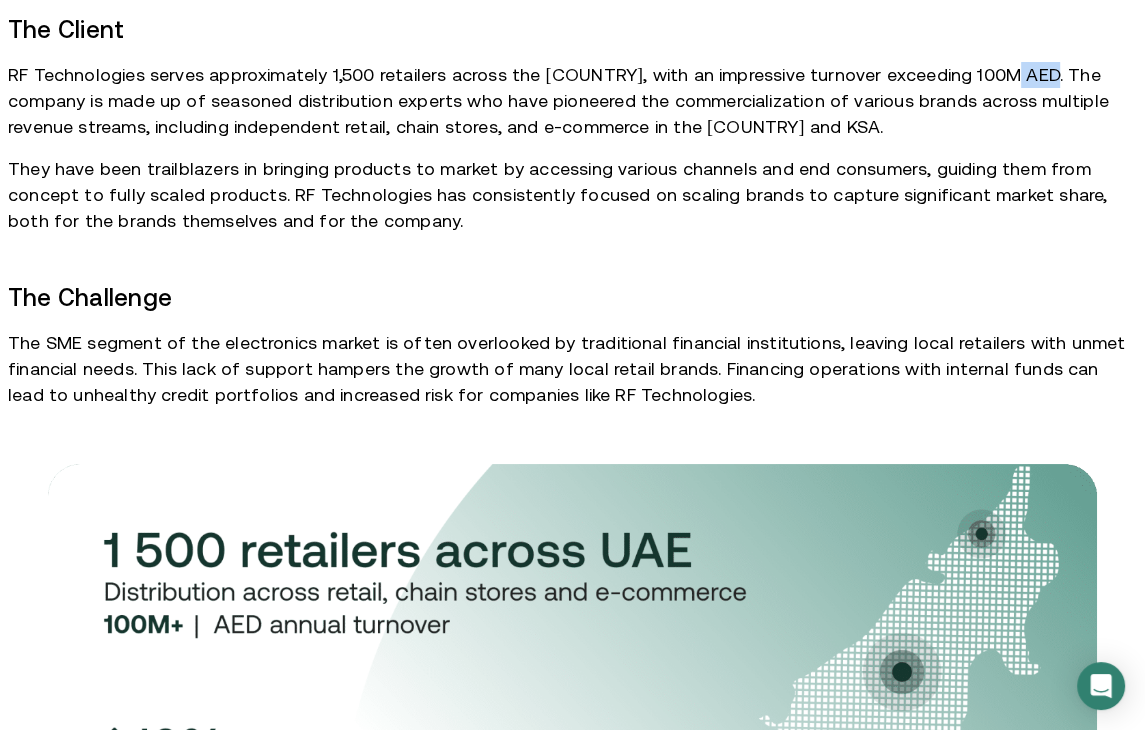click on "RF Technologies serves approximately 1,500 retailers across the [COUNTRY], with an impressive turnover exceeding 100M AED. The company is made up of seasoned distribution experts who have pioneered the commercialization of various brands across multiple revenue streams, including independent retail, chain stores, and e-commerce in the [COUNTRY] and KSA." at bounding box center [572, 101] 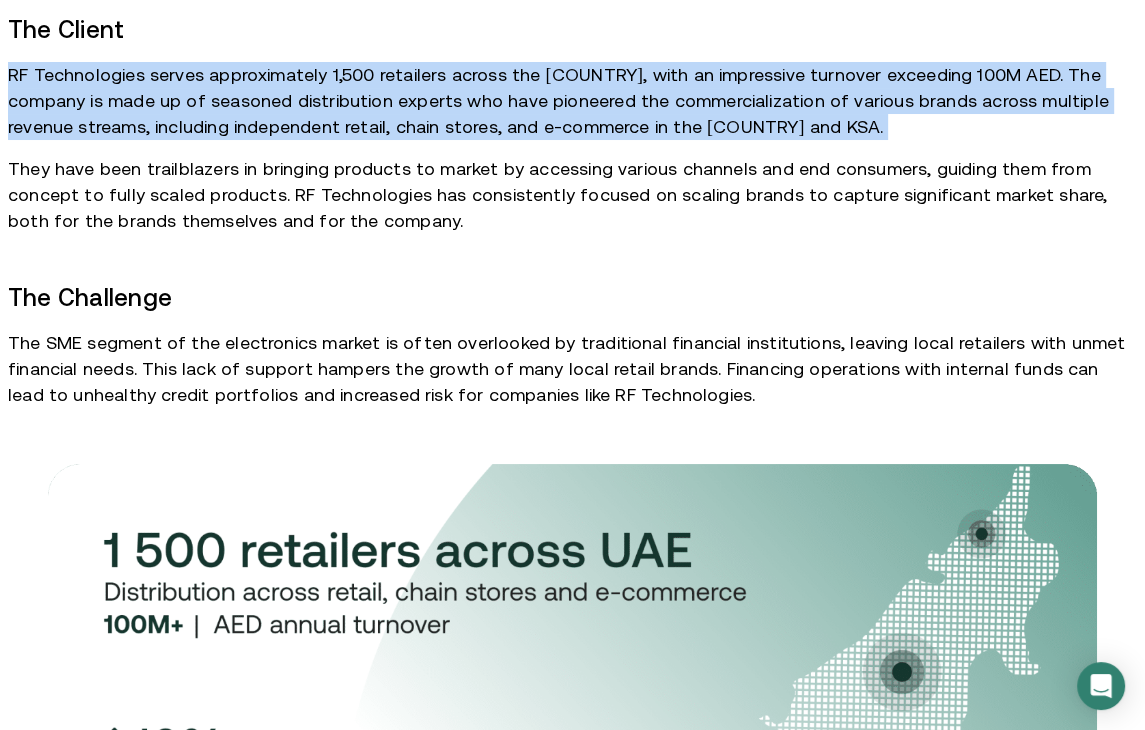 click on "RF Technologies serves approximately 1,500 retailers across the [COUNTRY], with an impressive turnover exceeding 100M AED. The company is made up of seasoned distribution experts who have pioneered the commercialization of various brands across multiple revenue streams, including independent retail, chain stores, and e-commerce in the [COUNTRY] and KSA." at bounding box center (572, 101) 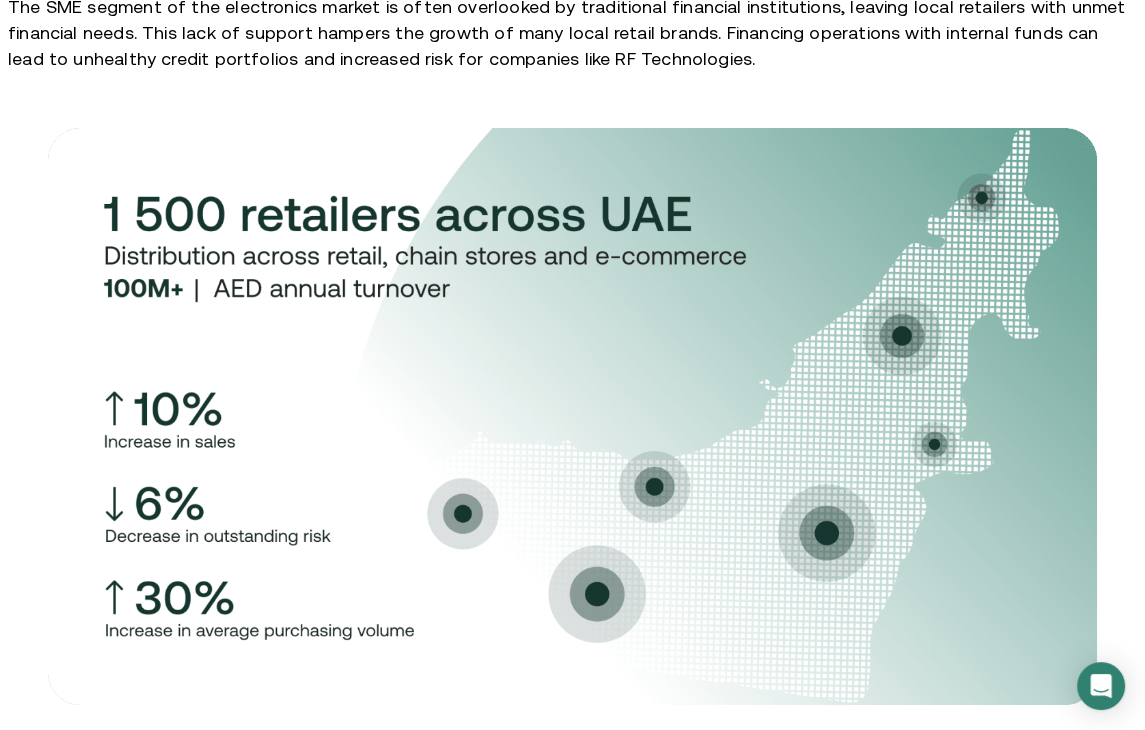 scroll, scrollTop: 1280, scrollLeft: 0, axis: vertical 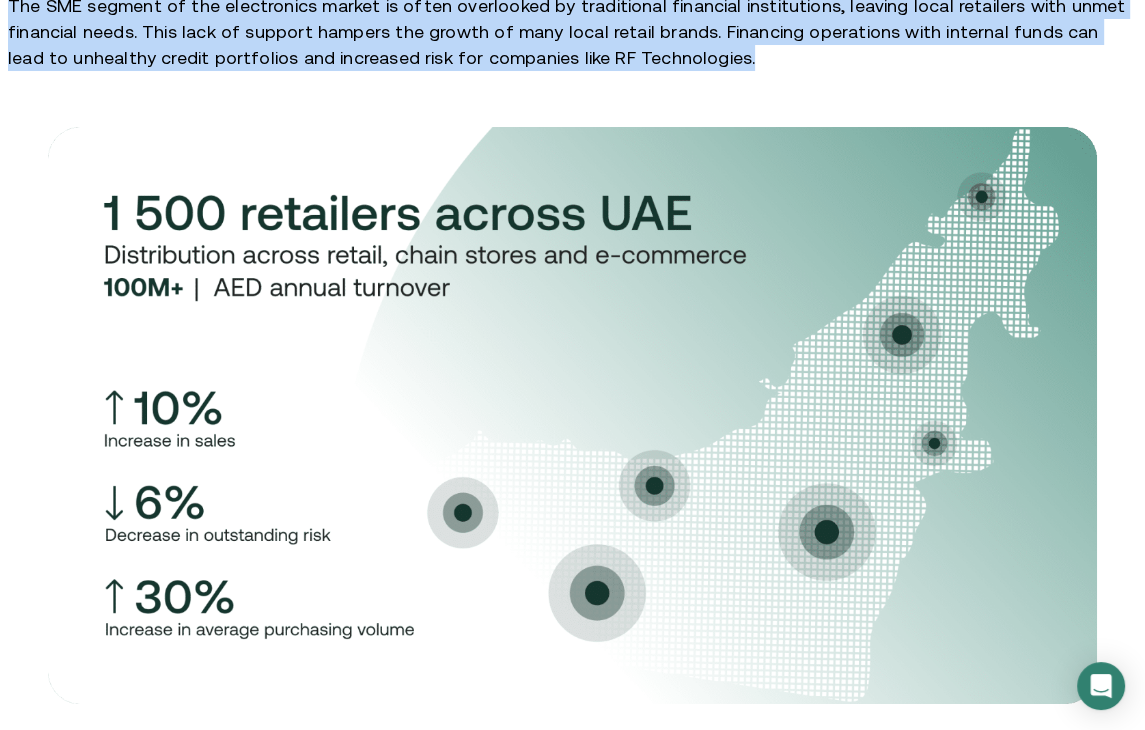 drag, startPoint x: 403, startPoint y: 62, endPoint x: 547, endPoint y: 168, distance: 178.80716 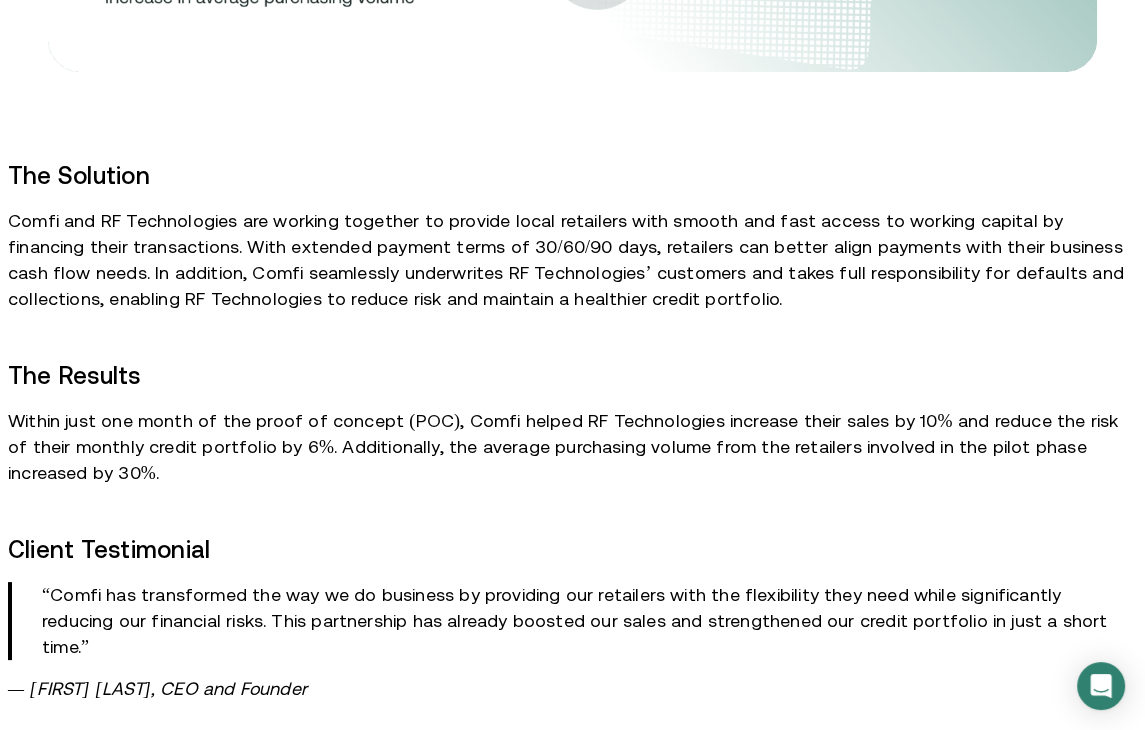 scroll, scrollTop: 1914, scrollLeft: 0, axis: vertical 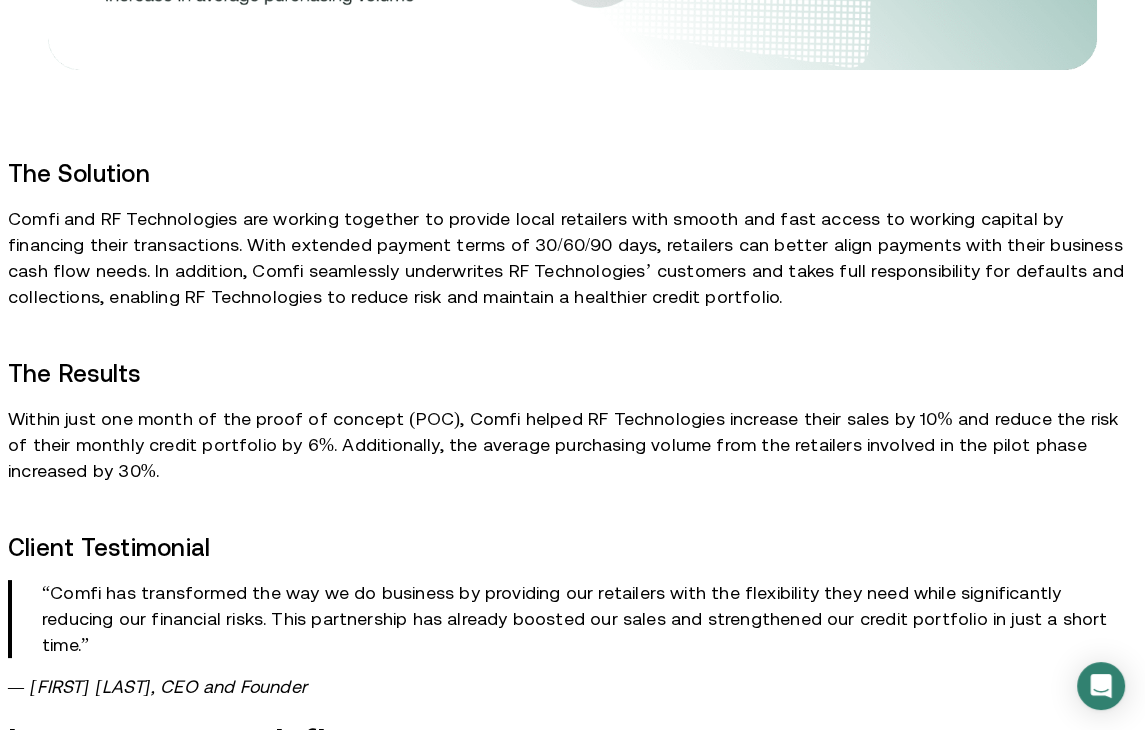 click on "Comfi and RF Technologies are working together to provide local retailers with smooth and fast access to working capital by financing their transactions. With extended payment terms of 30/60/90 days, retailers can better align payments with their business cash flow needs. In addition, Comfi seamlessly underwrites RF Technologies’ customers and takes full responsibility for defaults and collections, enabling RF Technologies to reduce risk and maintain a healthier credit portfolio." at bounding box center [572, 258] 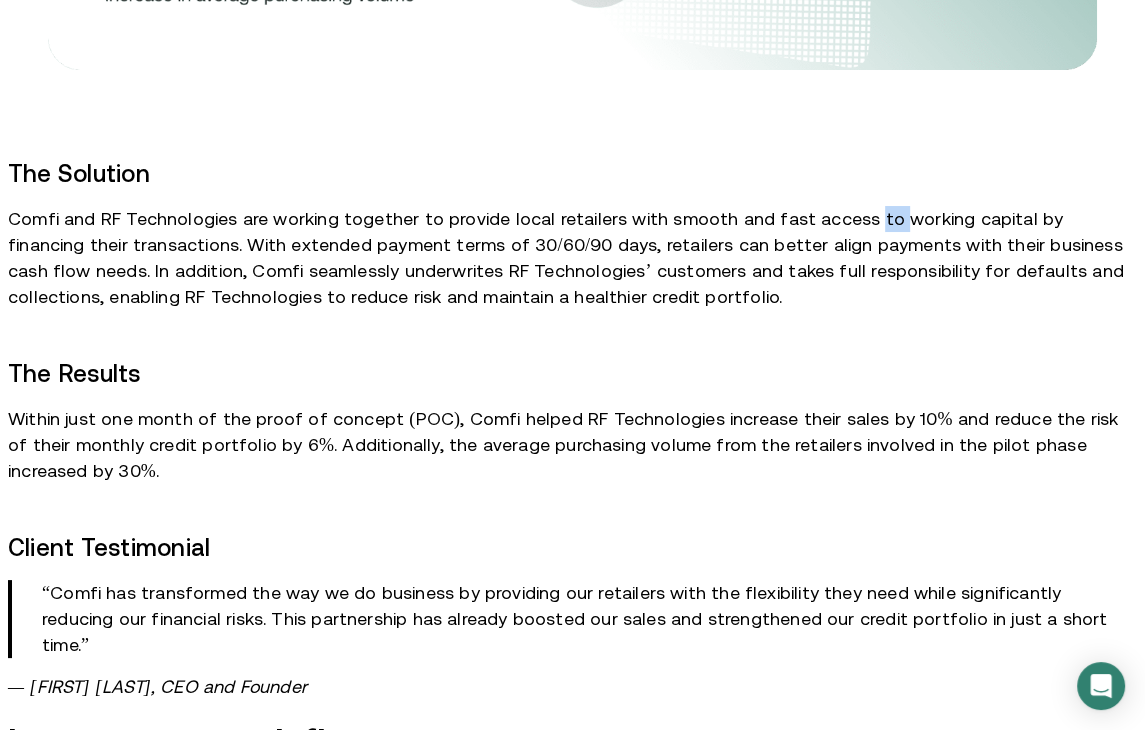 click on "Comfi and RF Technologies are working together to provide local retailers with smooth and fast access to working capital by financing their transactions. With extended payment terms of 30/60/90 days, retailers can better align payments with their business cash flow needs. In addition, Comfi seamlessly underwrites RF Technologies’ customers and takes full responsibility for defaults and collections, enabling RF Technologies to reduce risk and maintain a healthier credit portfolio." at bounding box center [572, 258] 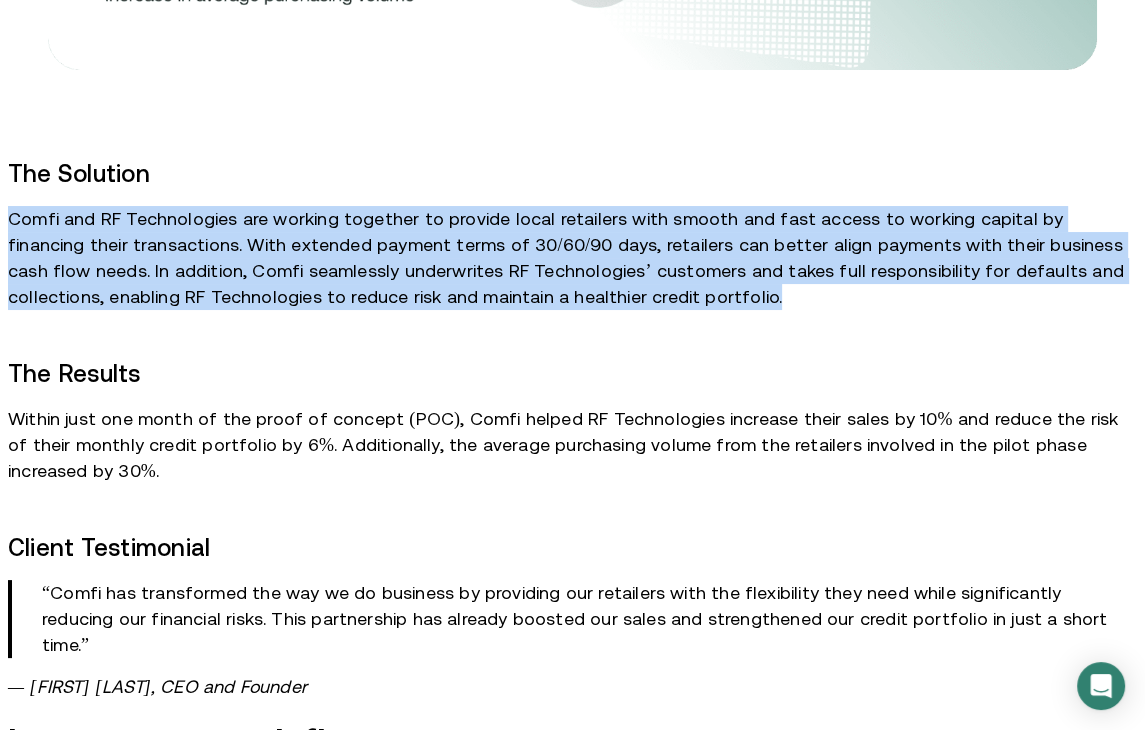 click on "Comfi and RF Technologies are working together to provide local retailers with smooth and fast access to working capital by financing their transactions. With extended payment terms of 30/60/90 days, retailers can better align payments with their business cash flow needs. In addition, Comfi seamlessly underwrites RF Technologies’ customers and takes full responsibility for defaults and collections, enabling RF Technologies to reduce risk and maintain a healthier credit portfolio." at bounding box center (572, 258) 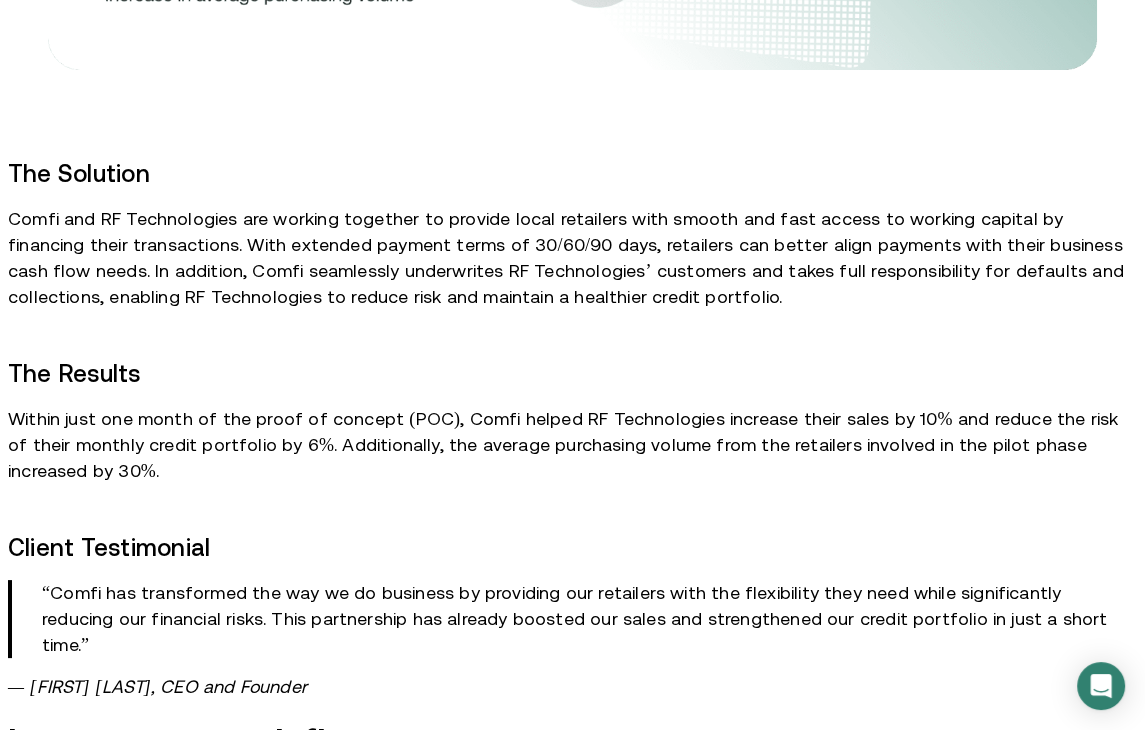 click on "The Results" at bounding box center [572, 374] 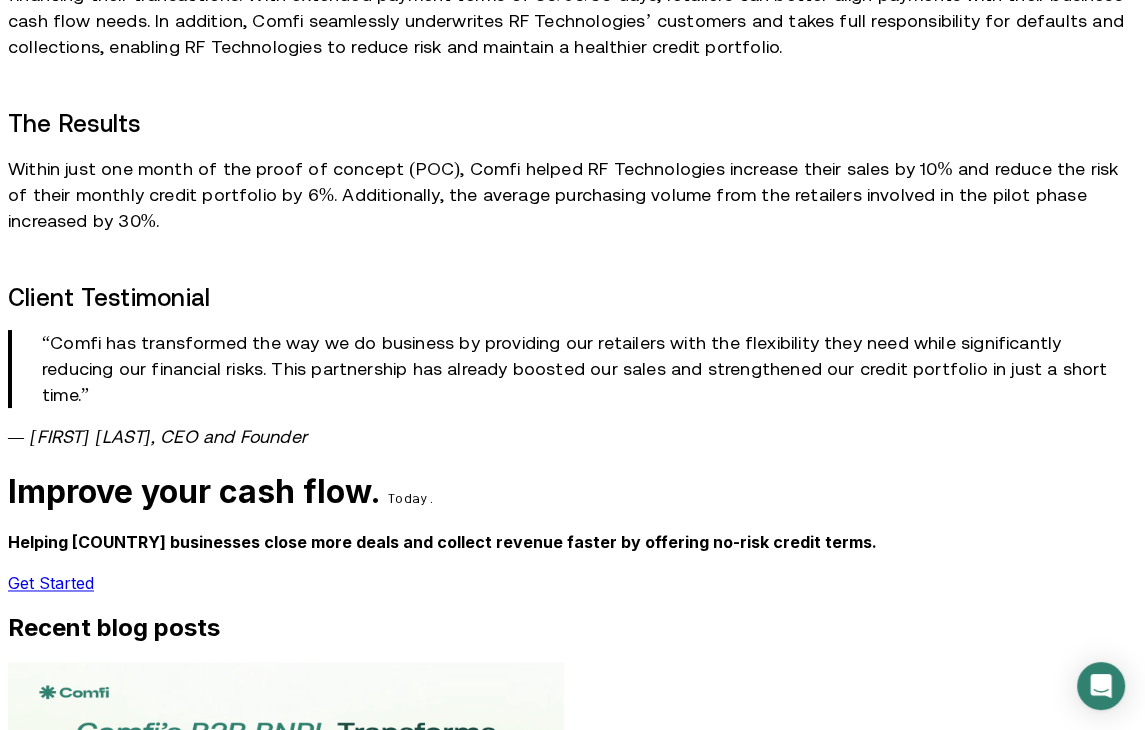 scroll, scrollTop: 2184, scrollLeft: 0, axis: vertical 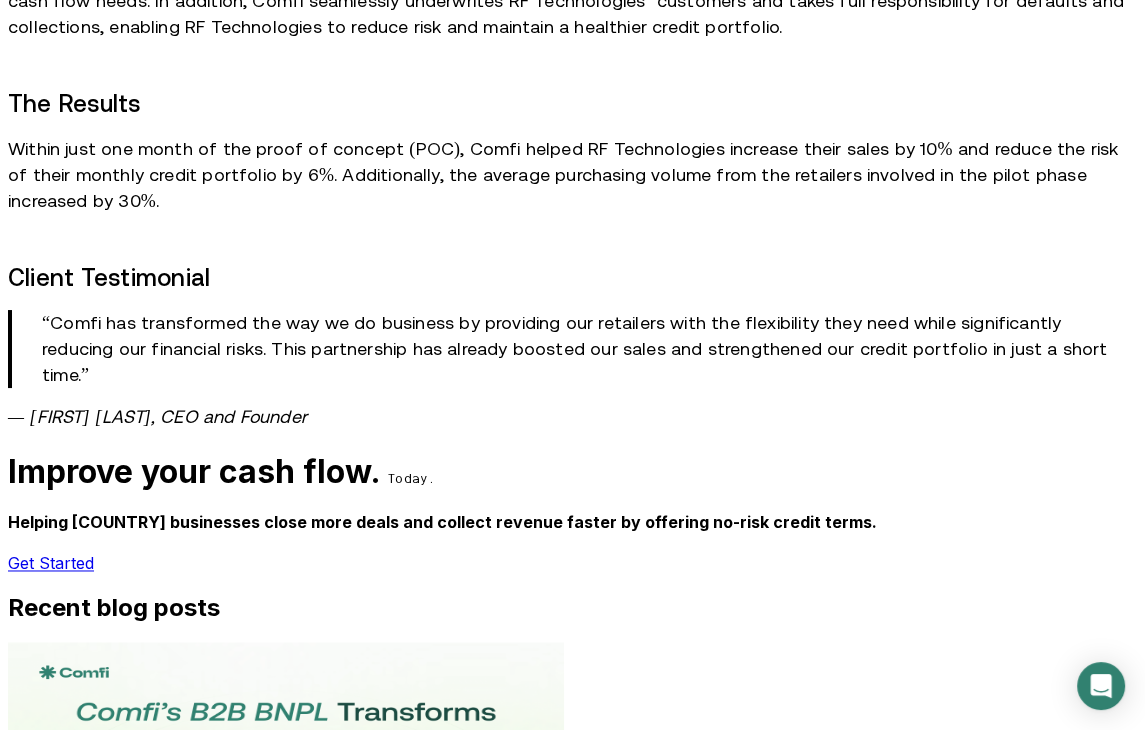 click on "“Comfi has transformed the way we do business by providing our retailers with the flexibility they need while significantly reducing our financial risks. This partnership has already boosted our sales and strengthened our credit portfolio in just a short time.”" at bounding box center (589, 349) 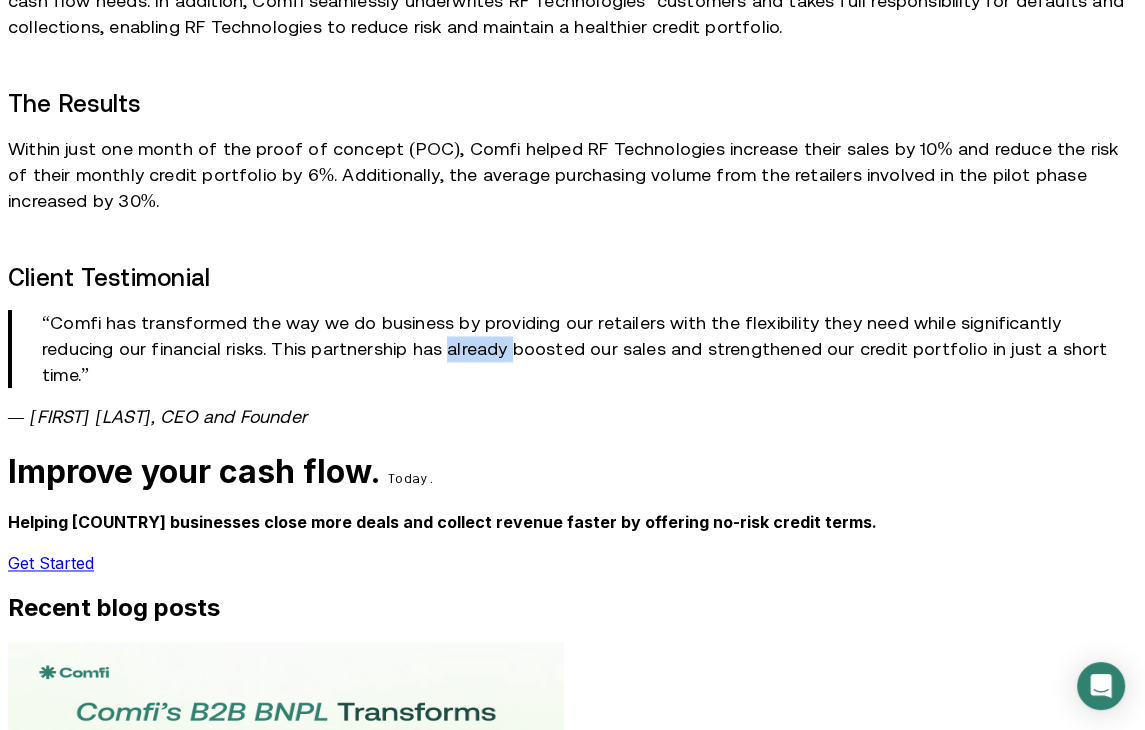 click on "“Comfi has transformed the way we do business by providing our retailers with the flexibility they need while significantly reducing our financial risks. This partnership has already boosted our sales and strengthened our credit portfolio in just a short time.”" at bounding box center (589, 349) 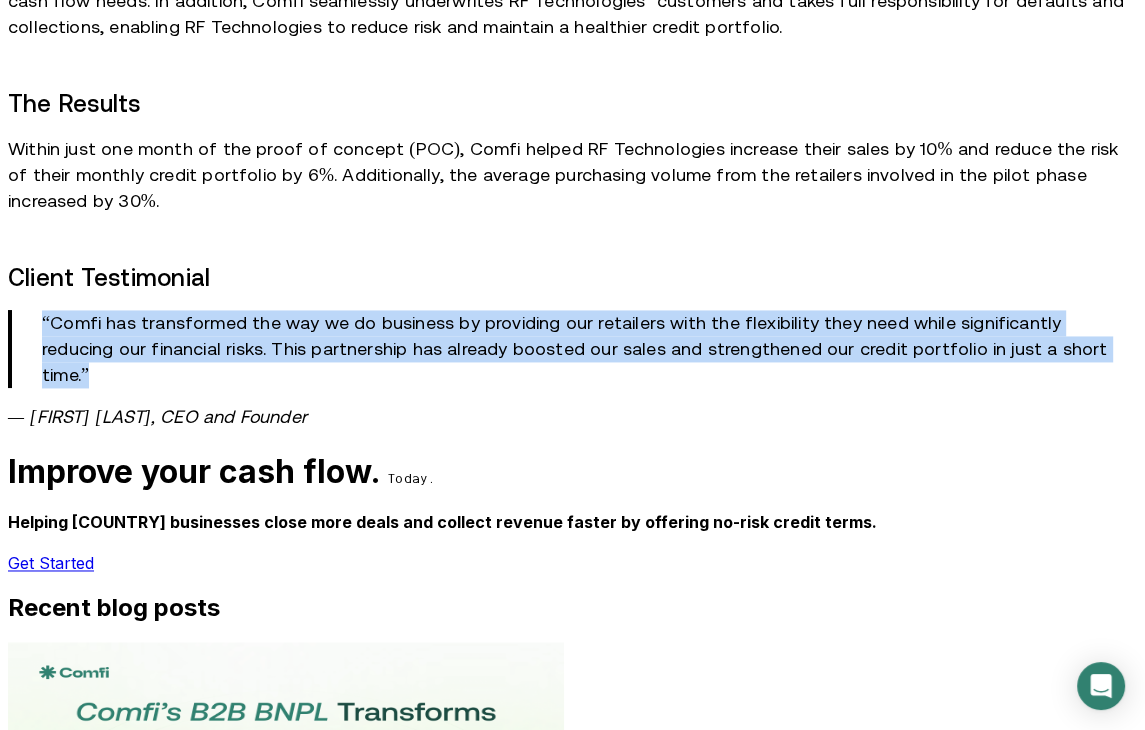 click on "“Comfi has transformed the way we do business by providing our retailers with the flexibility they need while significantly reducing our financial risks. This partnership has already boosted our sales and strengthened our credit portfolio in just a short time.”" at bounding box center (589, 349) 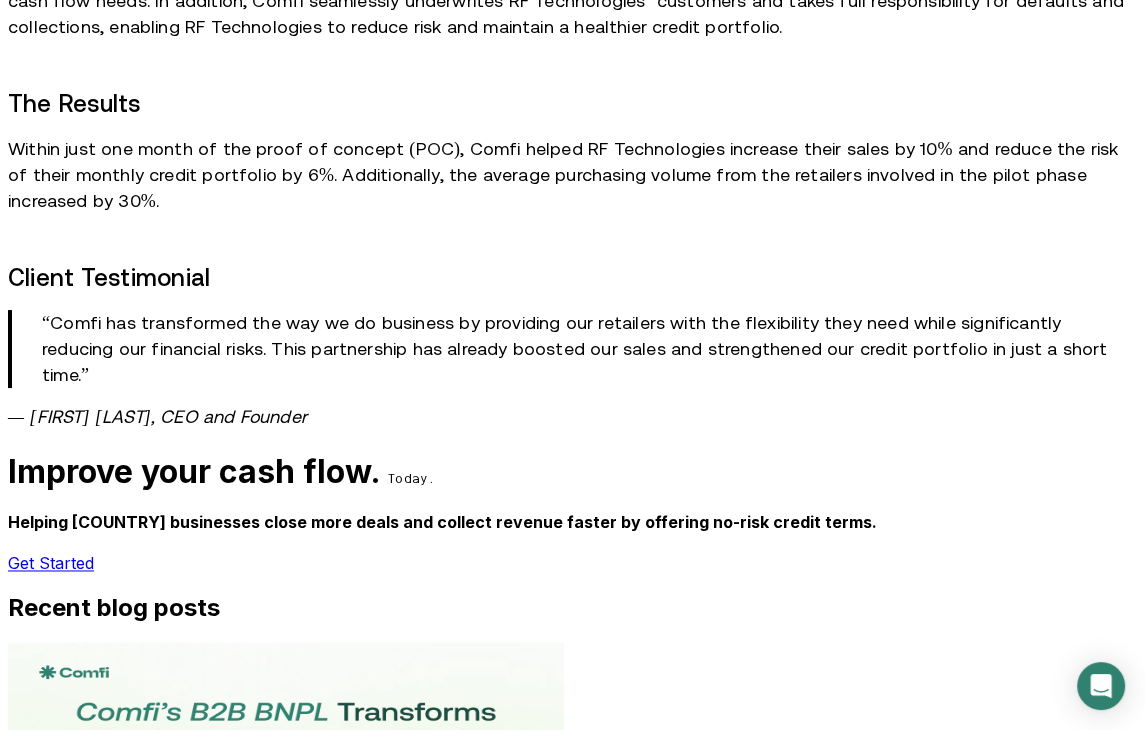 click on "Executive Summary
Like many electronics suppliers in the Middle East, RF Technologies was seeking ways to ease liquidity access for retailers, allowing them to increase their purchasing power and, in turn, boost RF Technologies’ sales. At the same time, they needed to manage associated risks effectively. Their partnership with Comfi enabled them to achieve both goals.
The Client
RF Technologies serves approximately 1,500 retailers across the [COUNTRY], with an impressive turnover exceeding 100M AED. The company is made up of seasoned distribution experts who have pioneered the commercialization of various brands across multiple revenue streams, including independent retail, chain stores, and e-commerce in the [COUNTRY] and KSA.
The Challenge
The Solution
The Results
Client Testimonial
— Rohit Thomas, CEO and Founder" at bounding box center [572, -486] 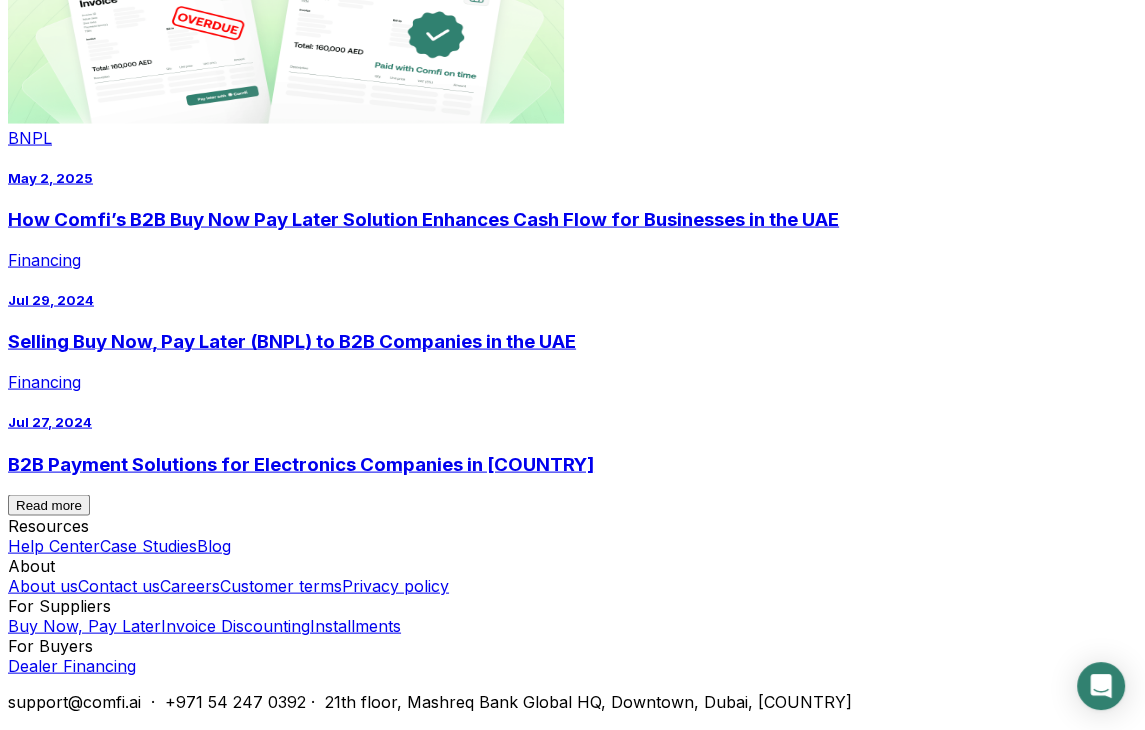 scroll, scrollTop: 2998, scrollLeft: 0, axis: vertical 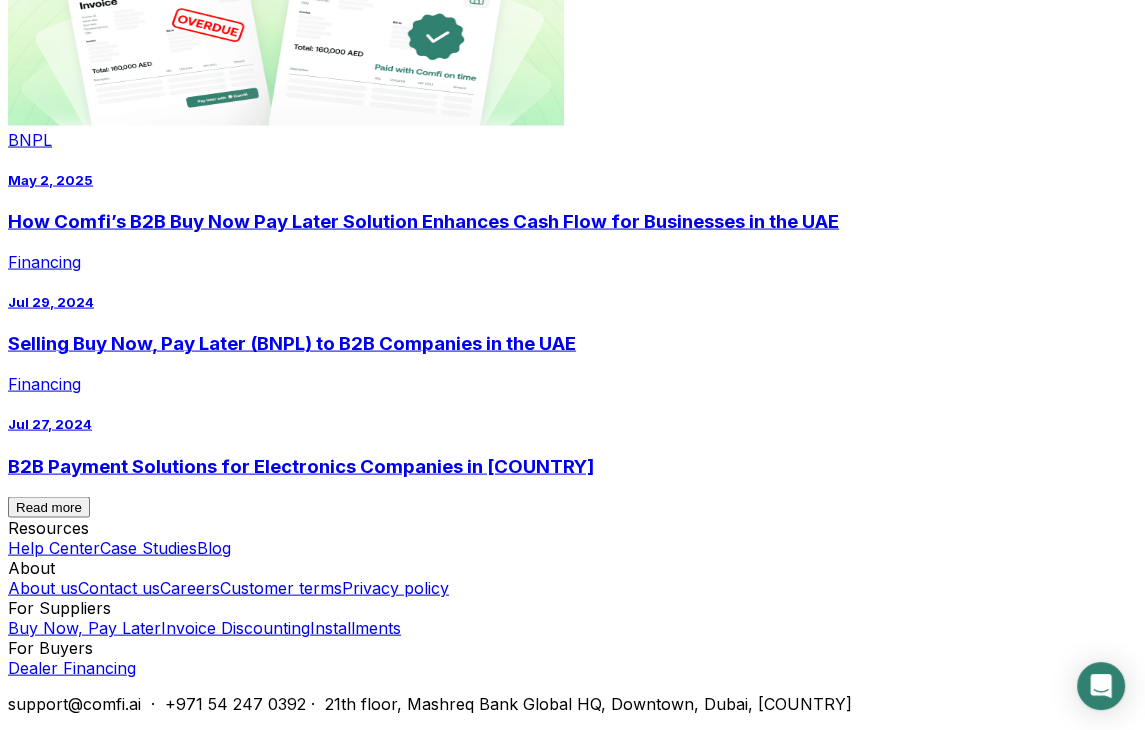 click on "B2B Payment Solutions for Electronics Companies in [COUNTRY]" at bounding box center (572, 466) 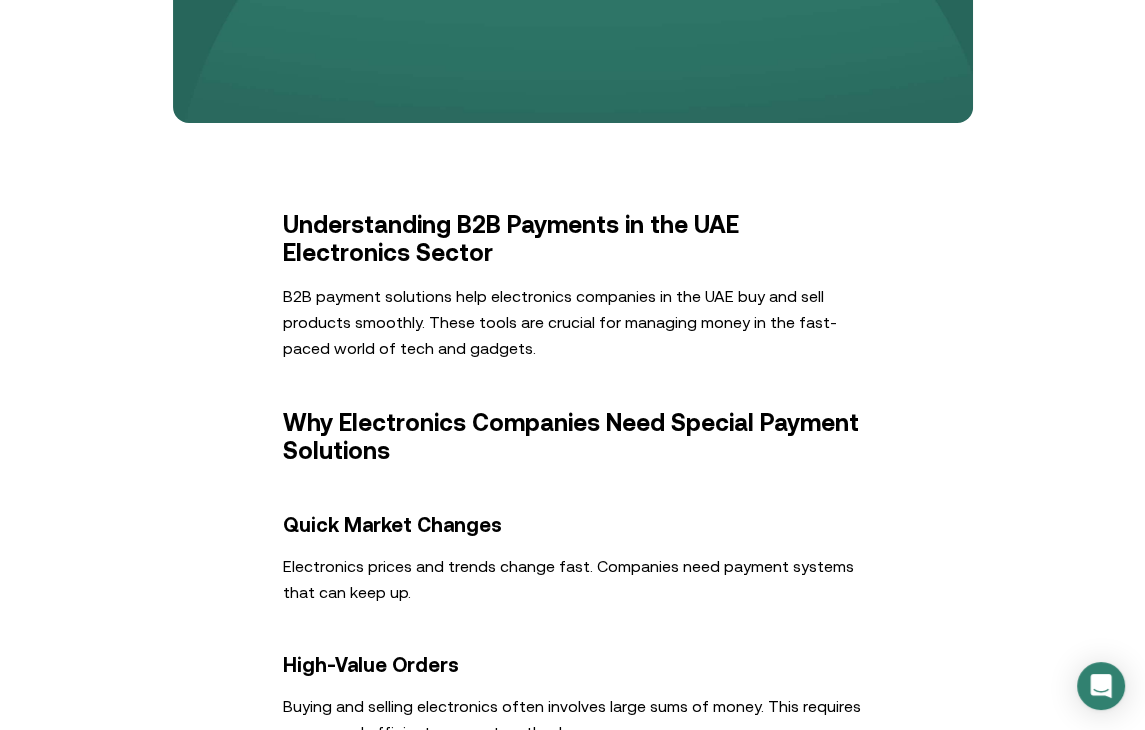 scroll, scrollTop: 832, scrollLeft: 0, axis: vertical 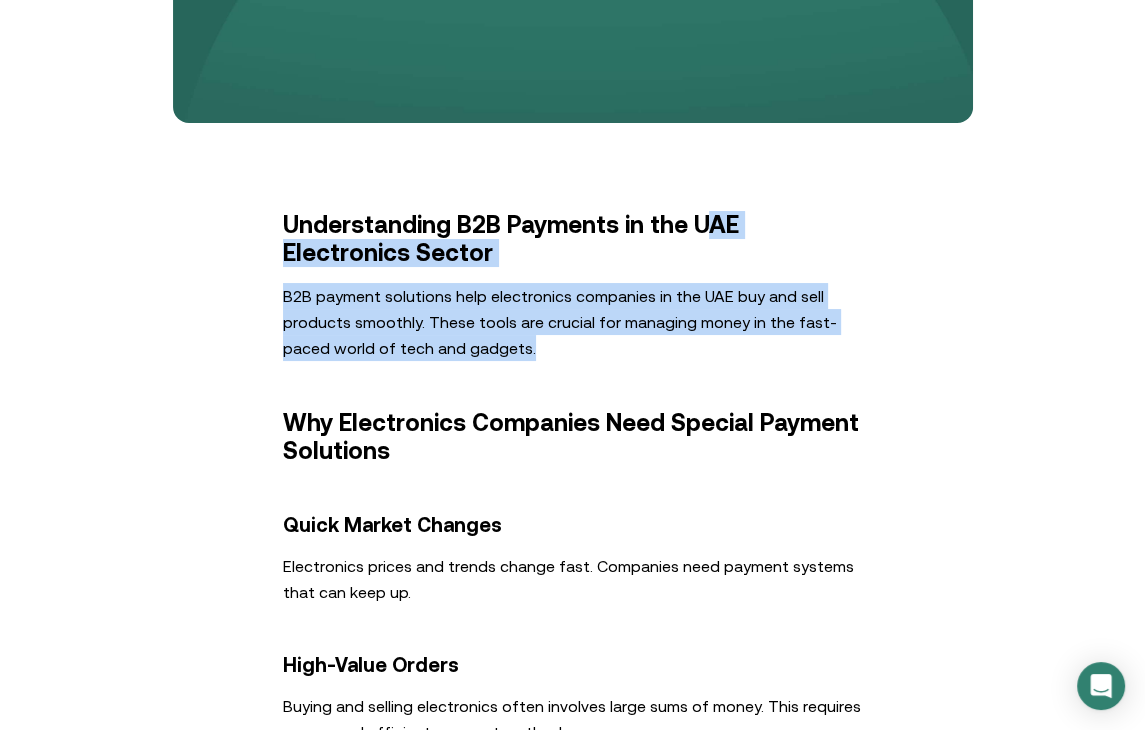 drag, startPoint x: 635, startPoint y: 318, endPoint x: 718, endPoint y: 201, distance: 143.45033 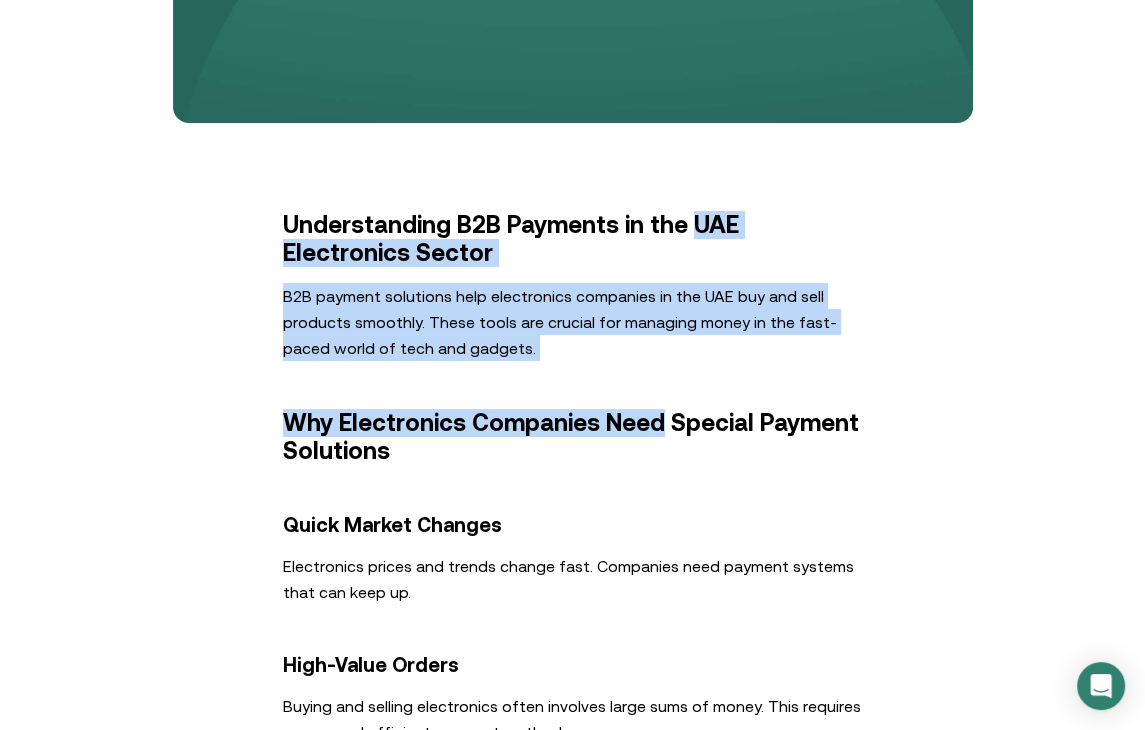 drag, startPoint x: 718, startPoint y: 201, endPoint x: 656, endPoint y: 333, distance: 145.83553 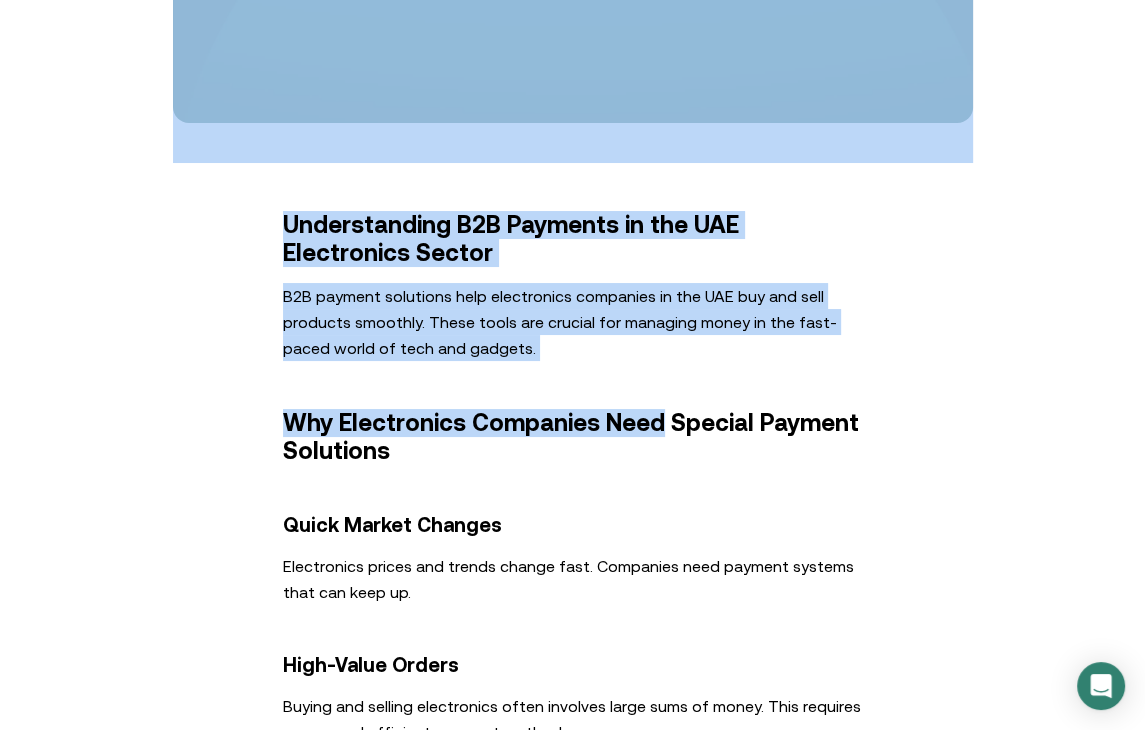 click on "Understanding B2B Payments in the UAE Electronics Sector" at bounding box center [573, 239] 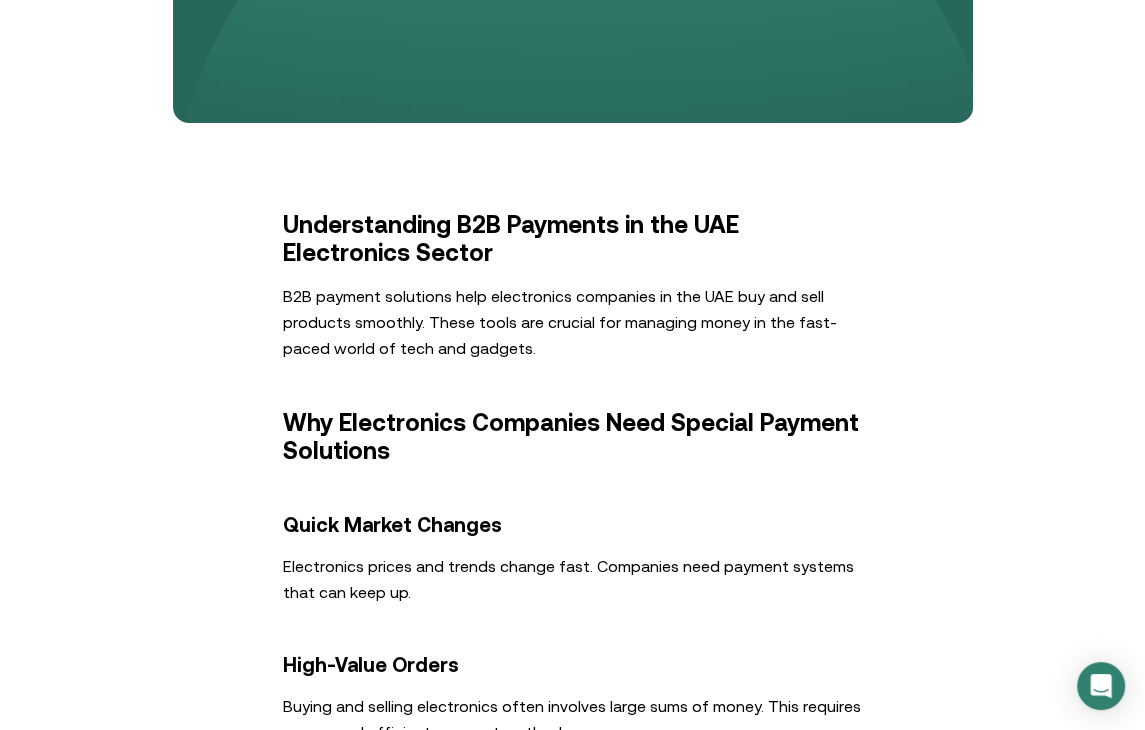 click on "Understanding B2B Payments in the UAE Electronics Sector" at bounding box center (573, 239) 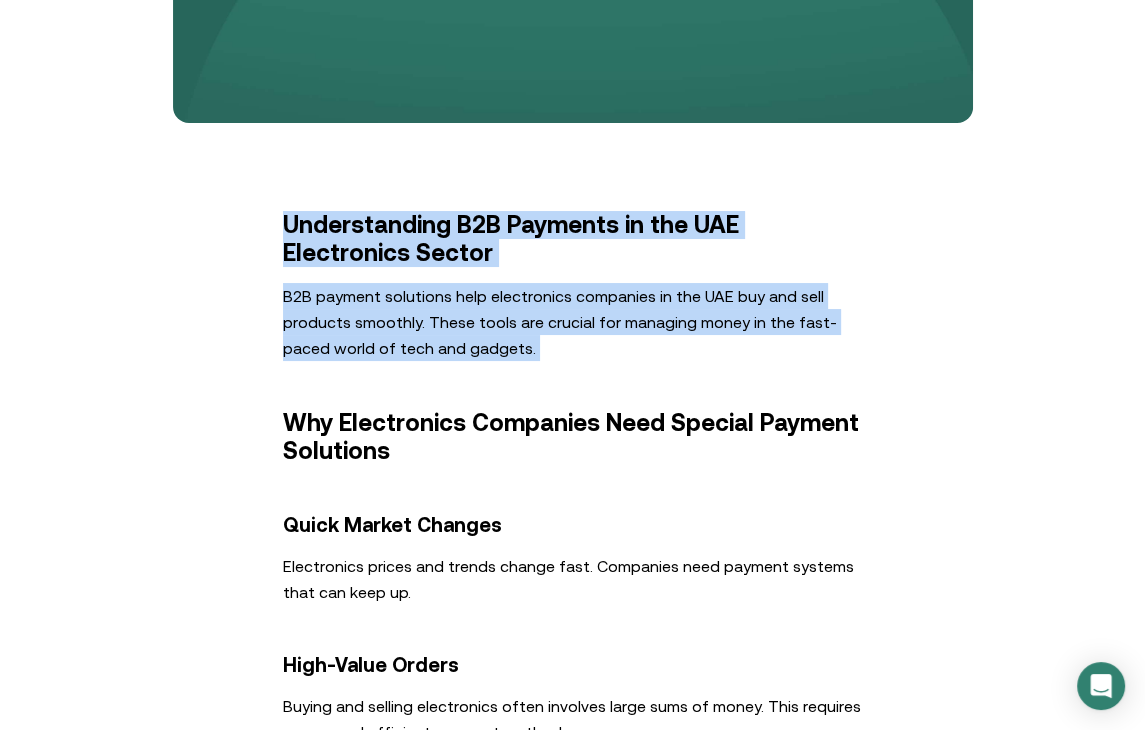 drag, startPoint x: 681, startPoint y: 207, endPoint x: 655, endPoint y: 304, distance: 100.4241 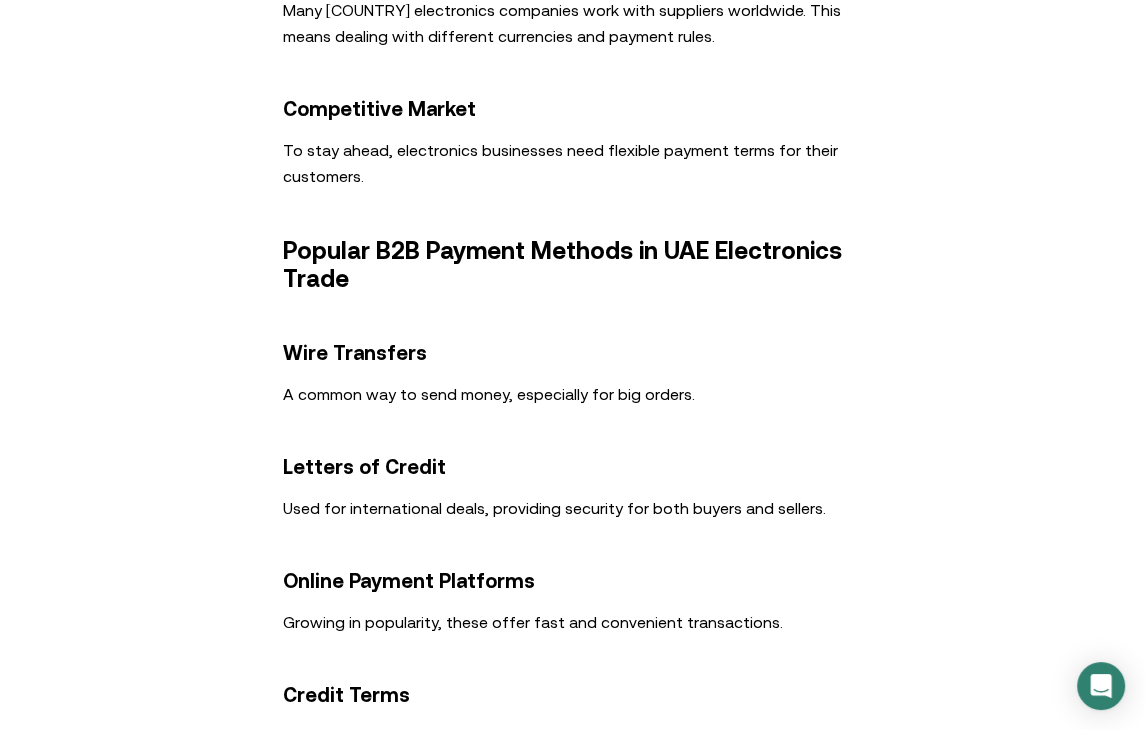 scroll, scrollTop: 1704, scrollLeft: 0, axis: vertical 